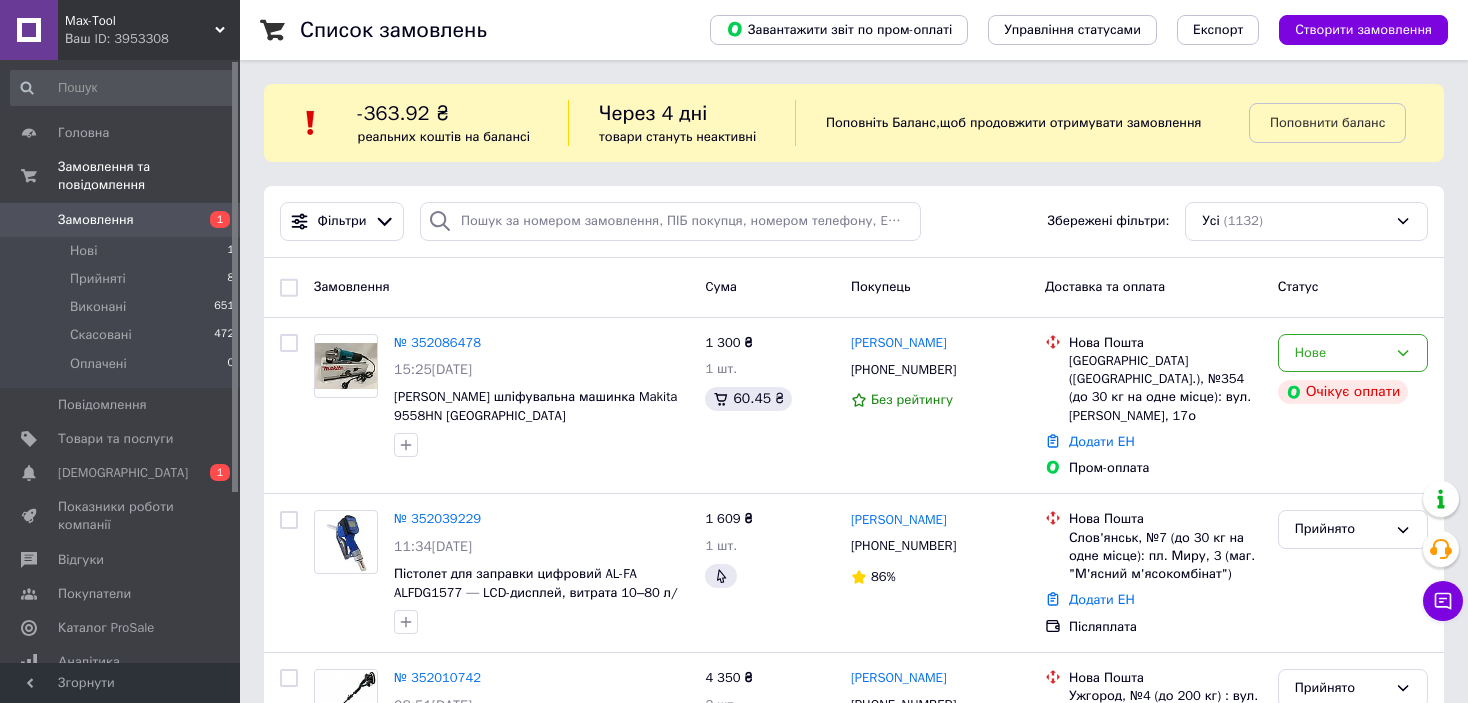 scroll, scrollTop: 0, scrollLeft: 0, axis: both 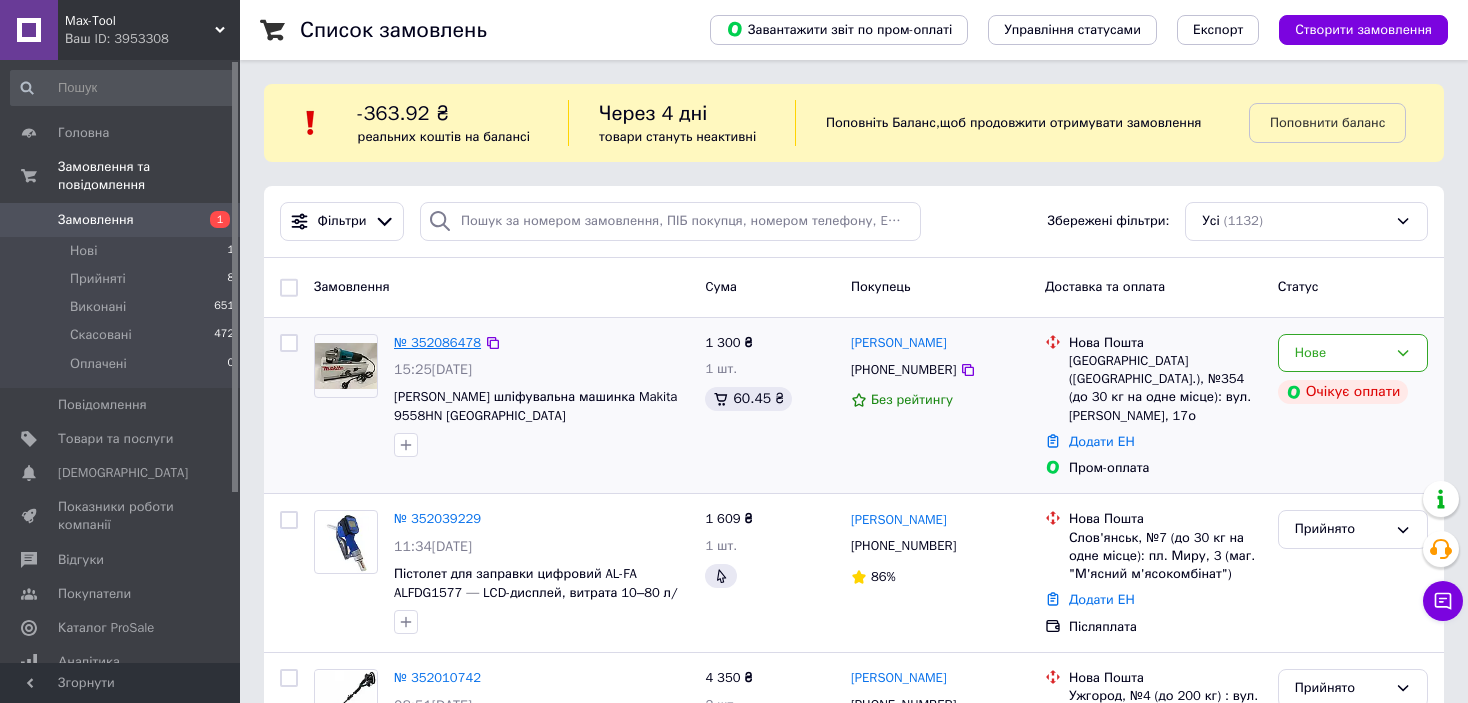 click on "№ 352086478" at bounding box center (437, 342) 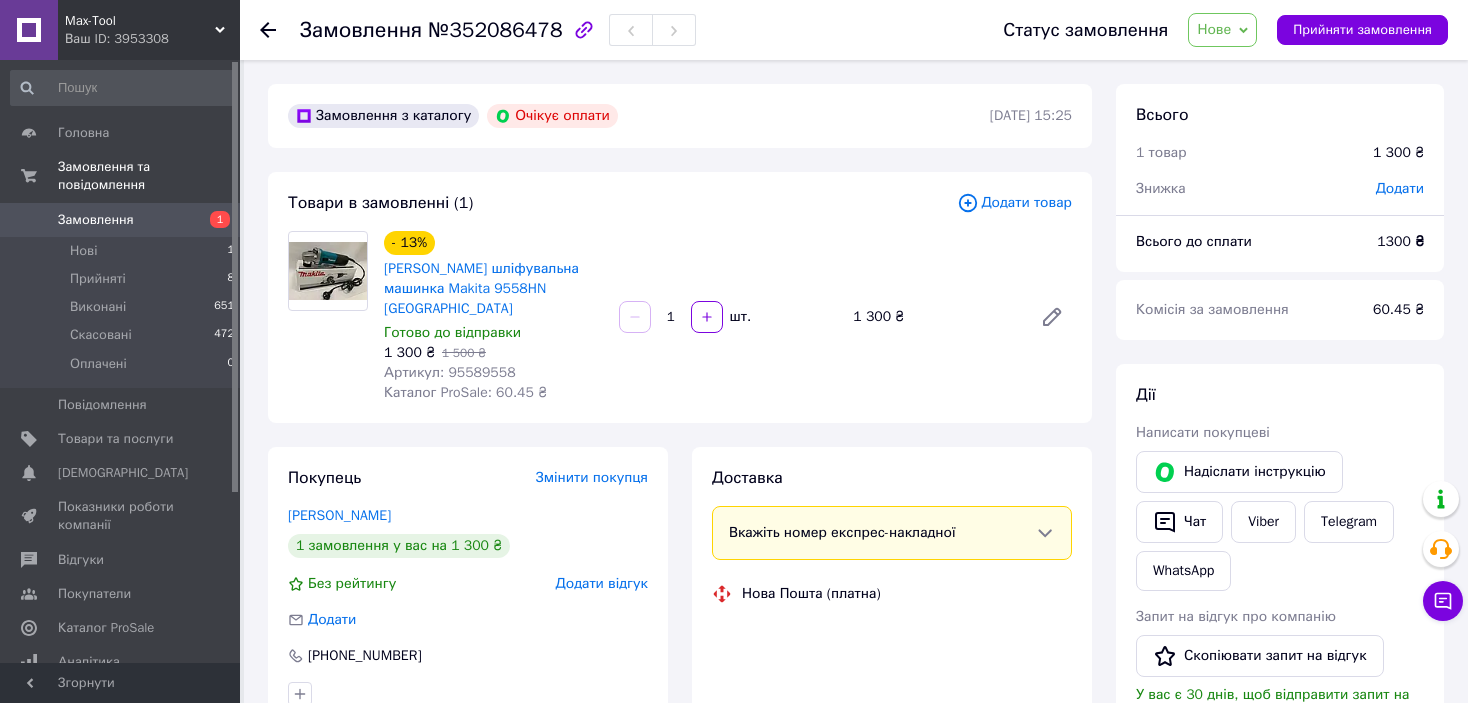click on "Артикул: 95589558" at bounding box center (450, 372) 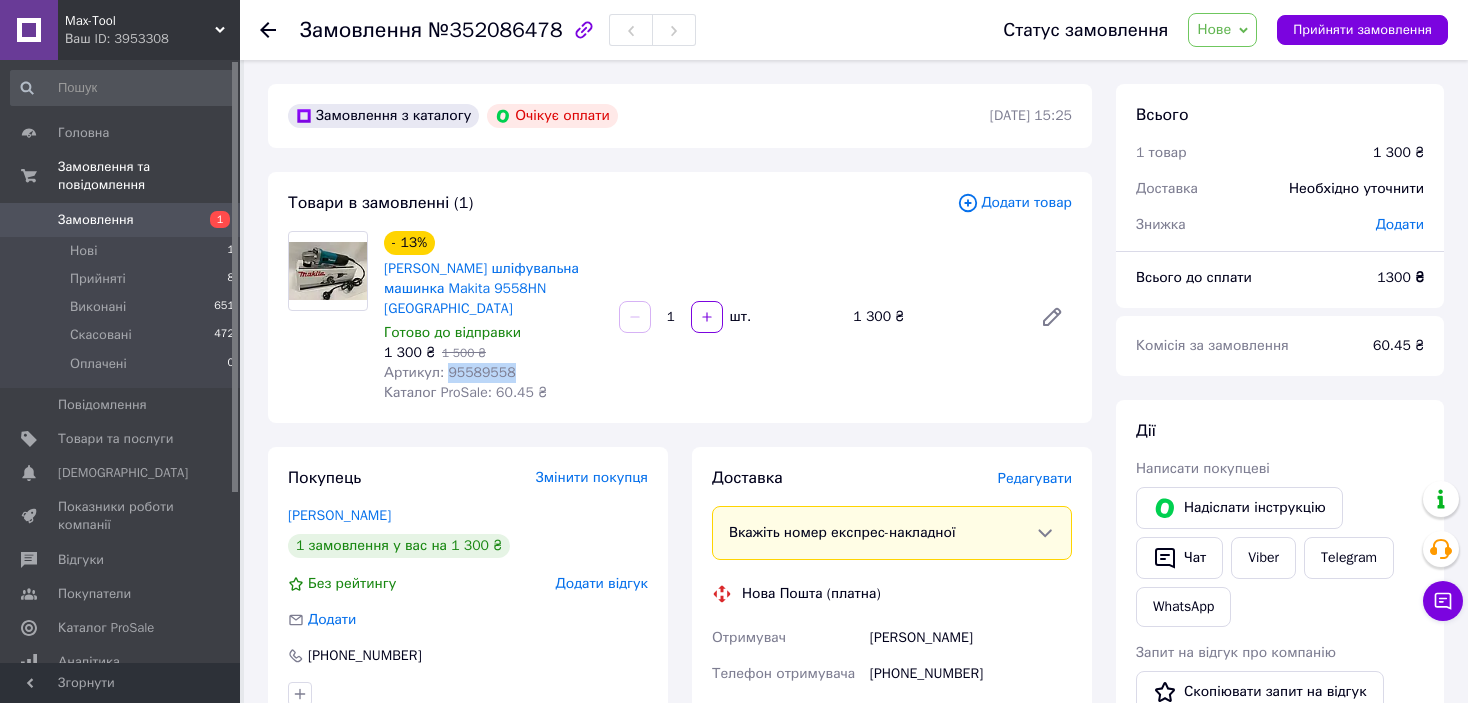 click on "Артикул: 95589558" at bounding box center [450, 372] 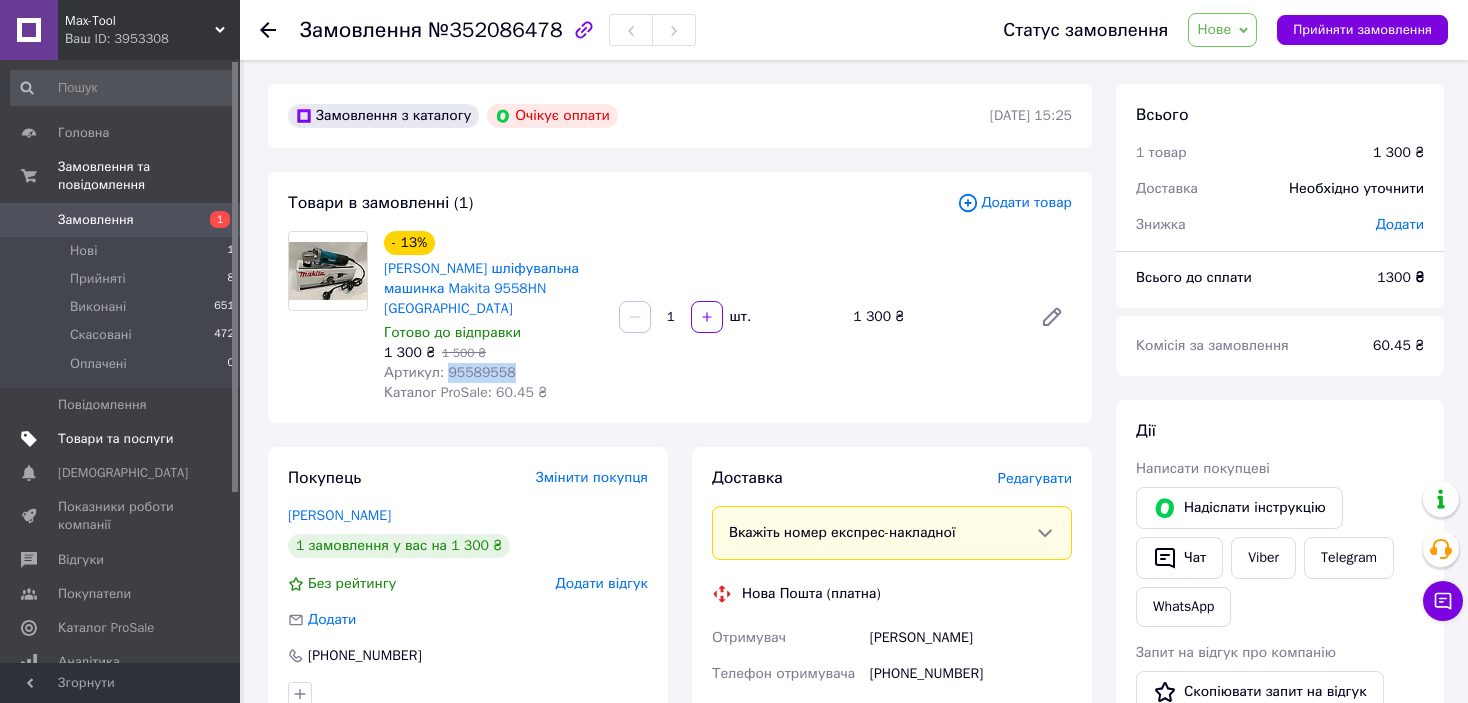 click on "Товари та послуги" at bounding box center (115, 439) 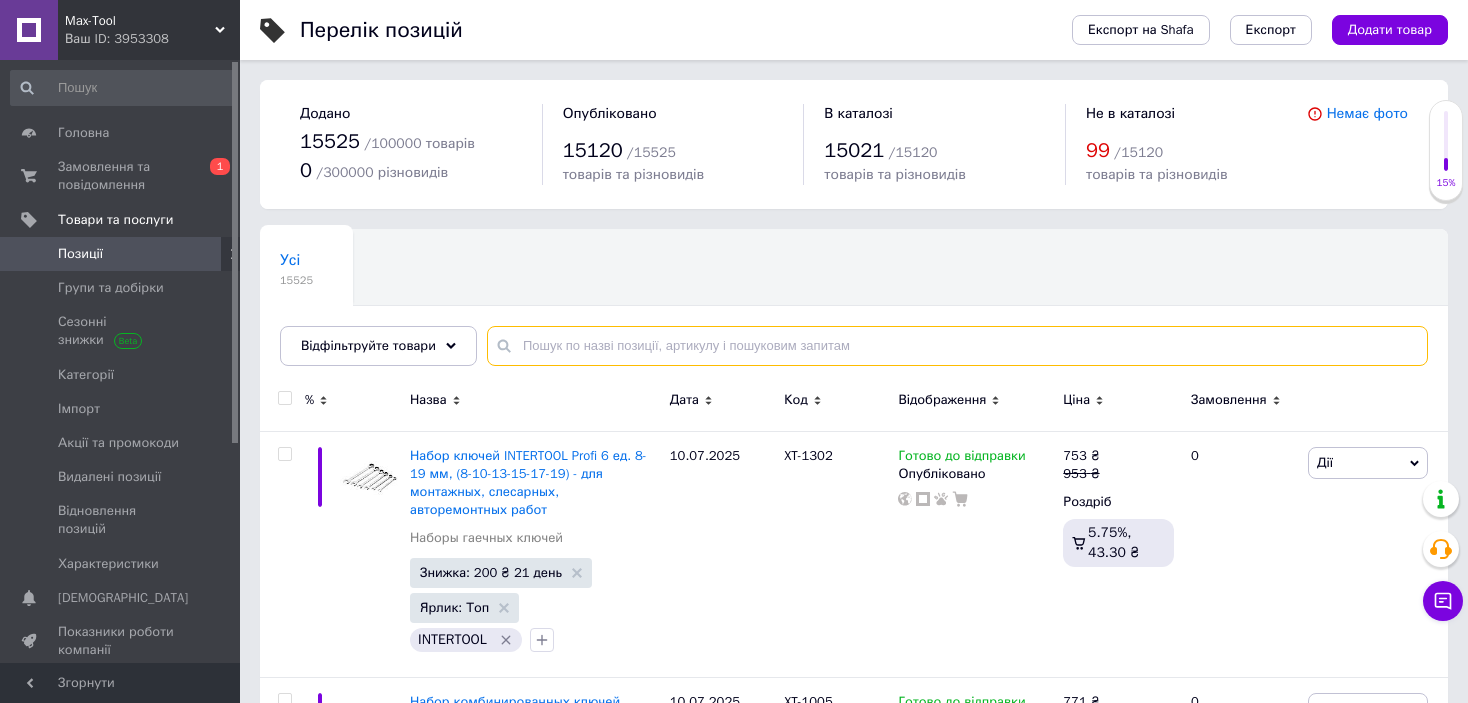 click at bounding box center (957, 346) 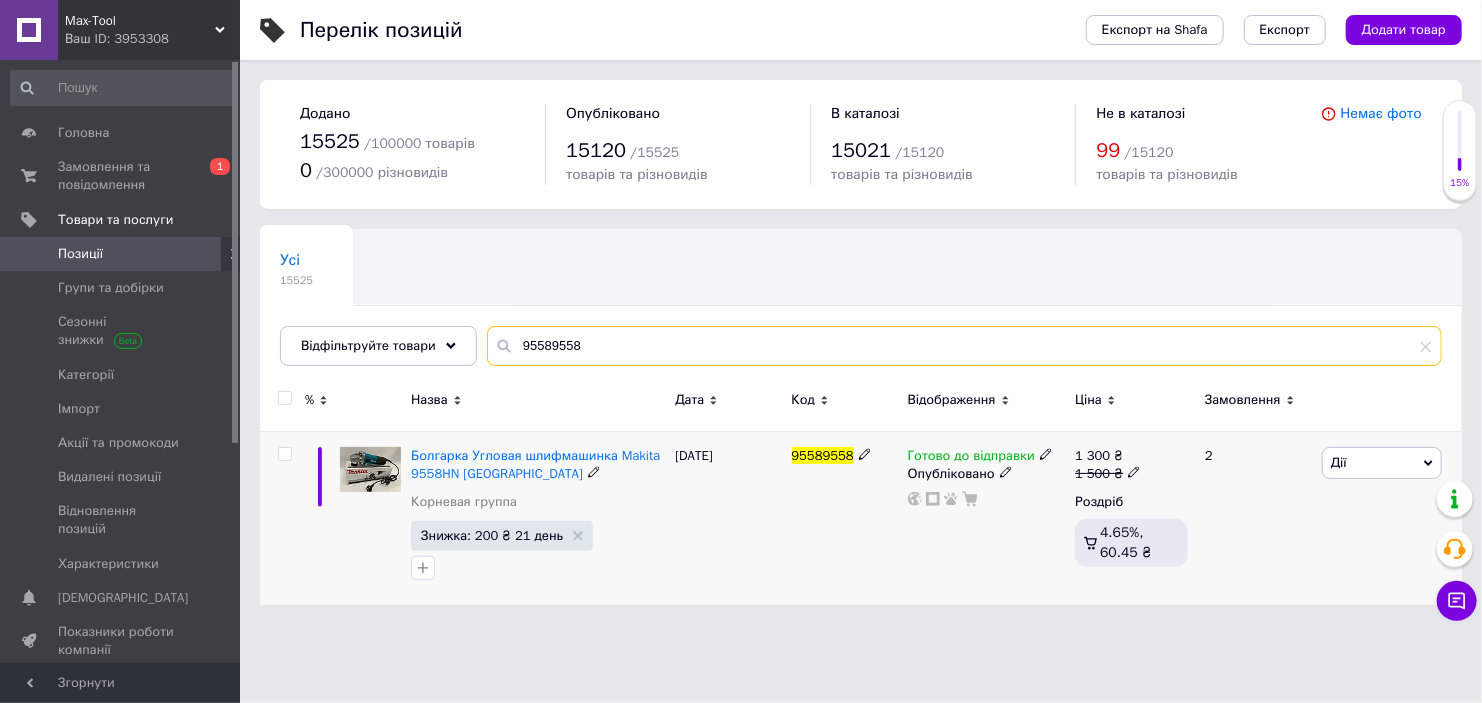 type on "95589558" 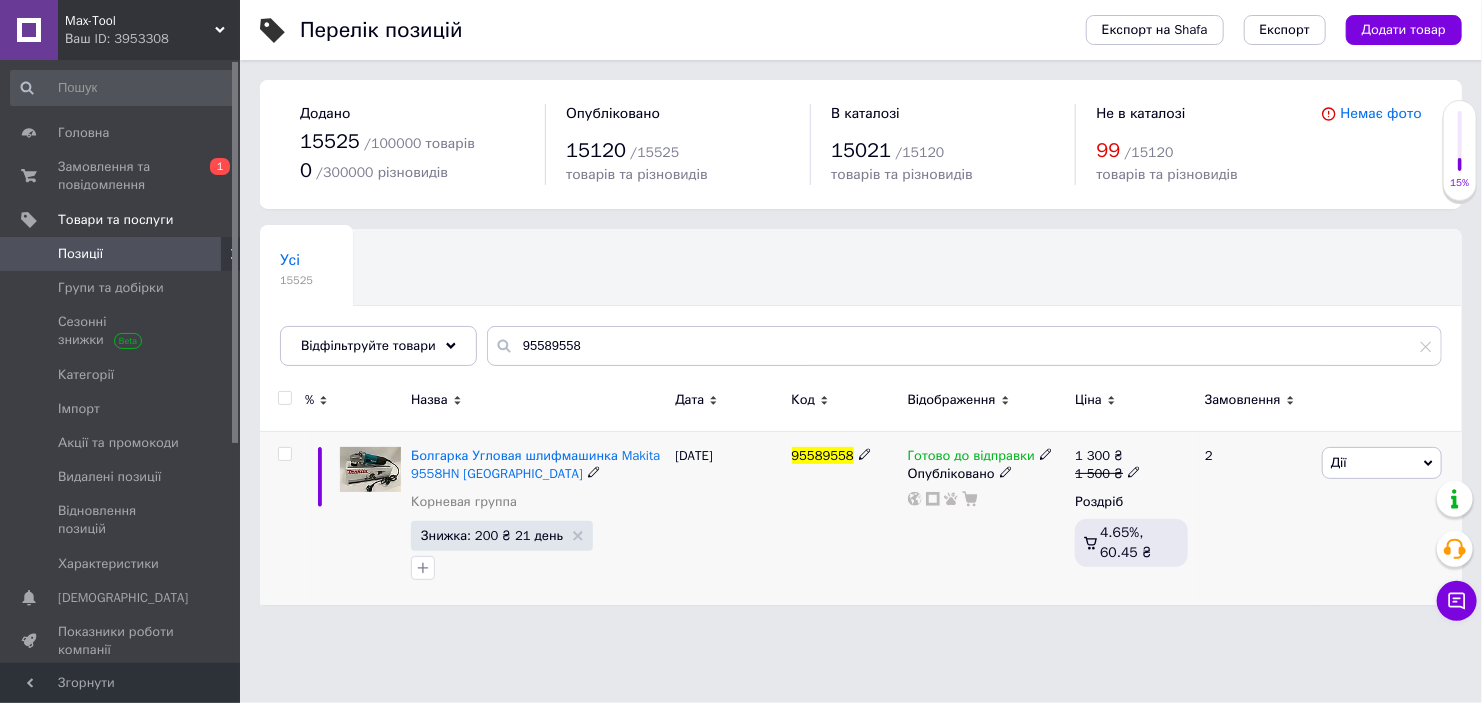 click on "Дії" at bounding box center [1382, 463] 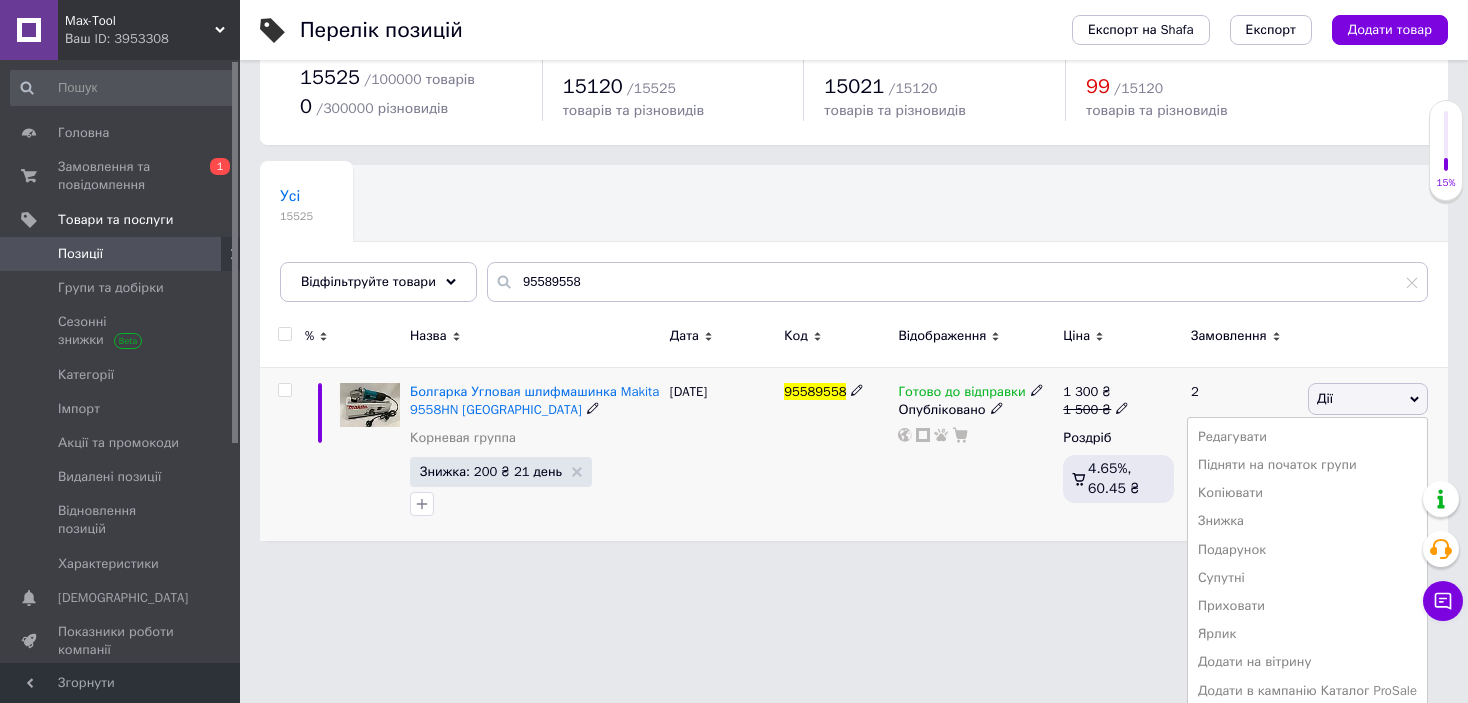 scroll, scrollTop: 98, scrollLeft: 0, axis: vertical 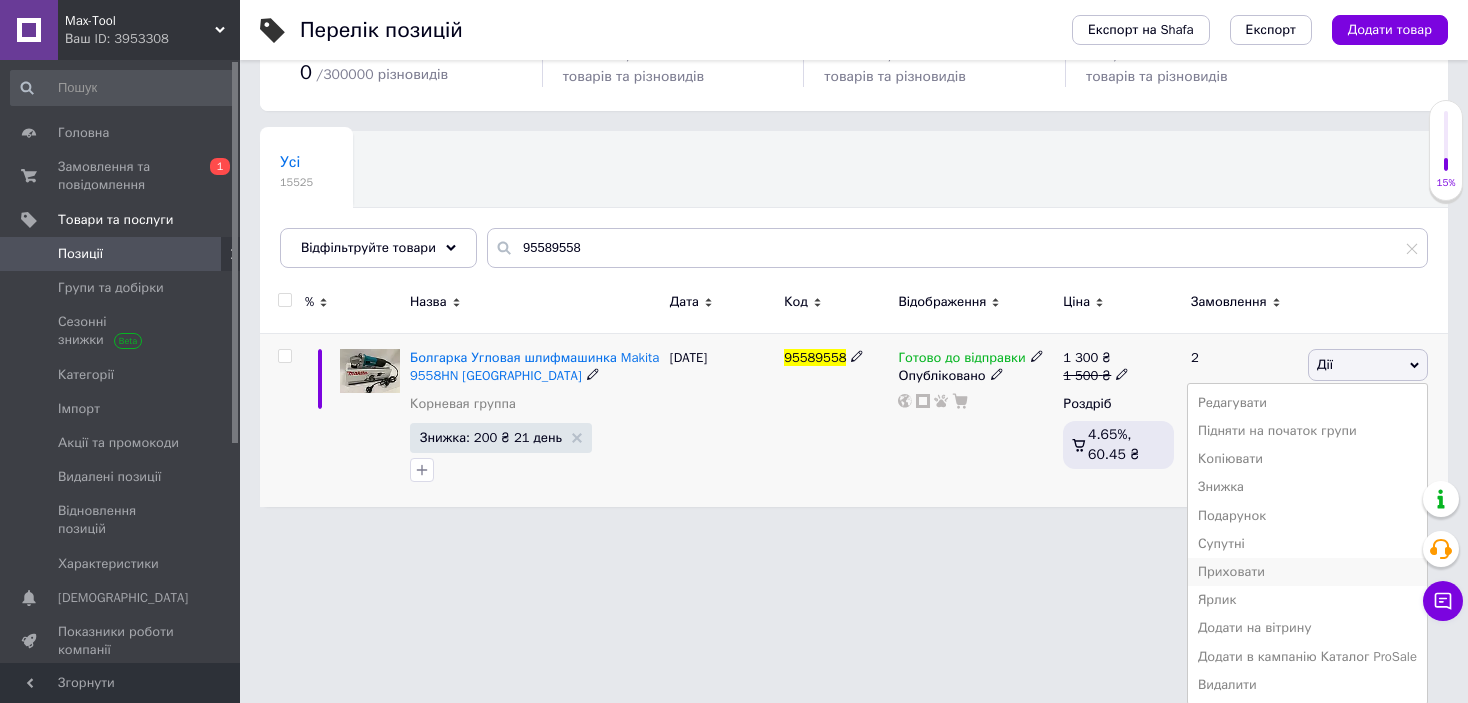 click on "Приховати" at bounding box center [1307, 572] 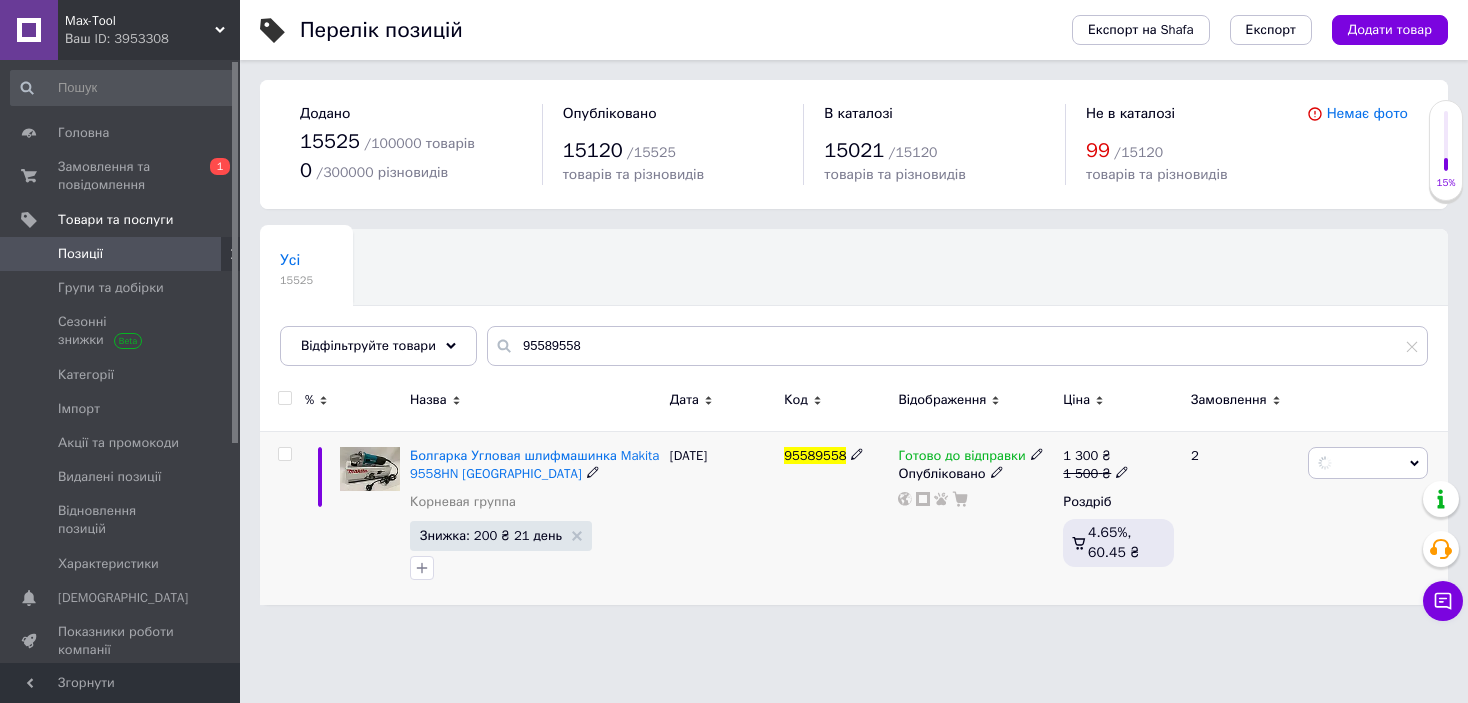 scroll, scrollTop: 0, scrollLeft: 0, axis: both 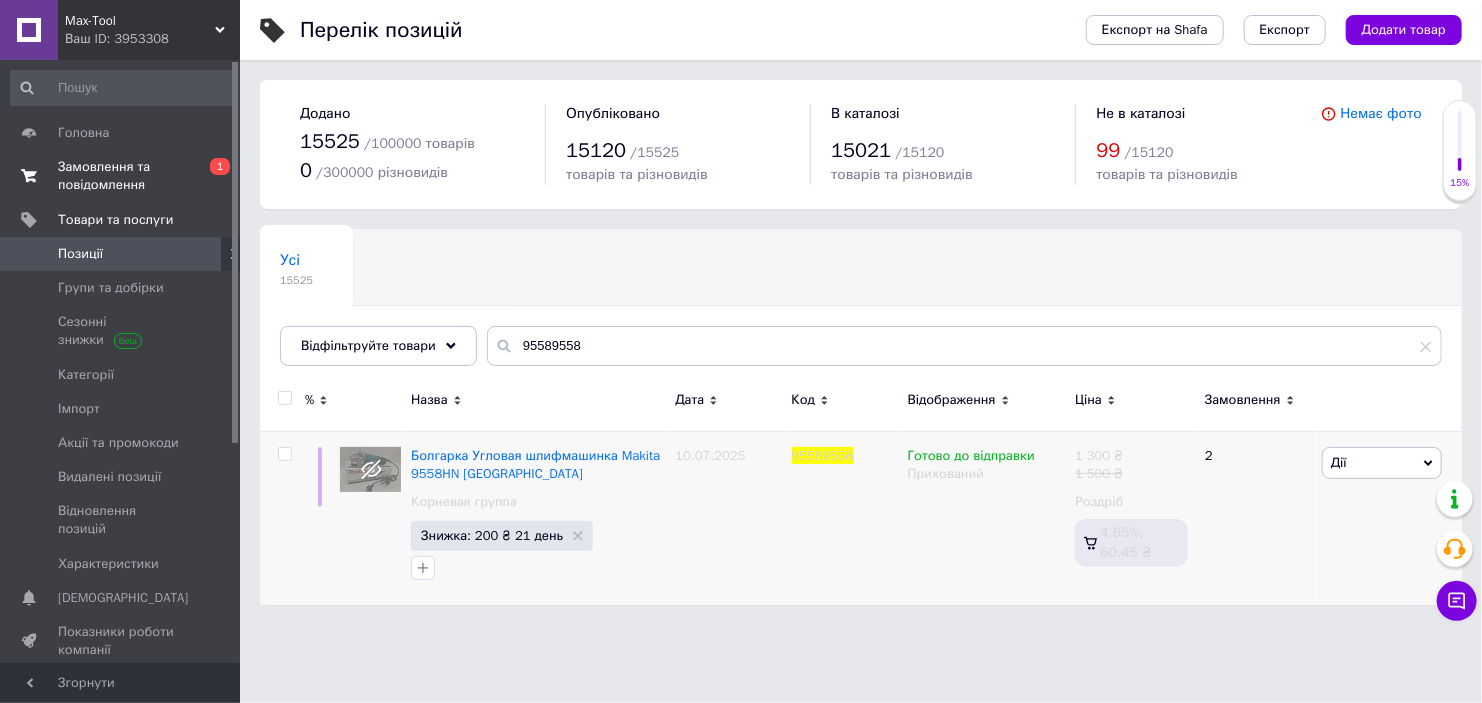 click on "Замовлення та повідомлення" at bounding box center [121, 176] 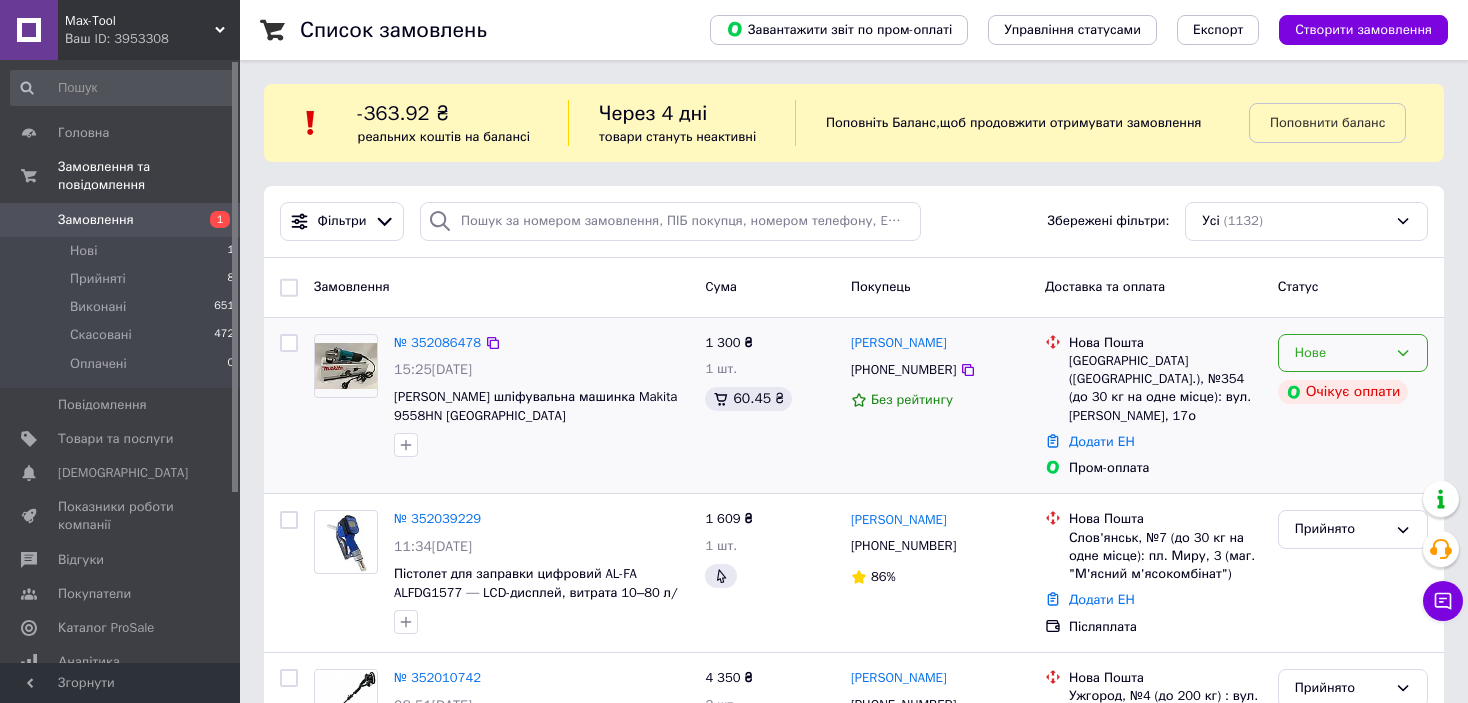 click 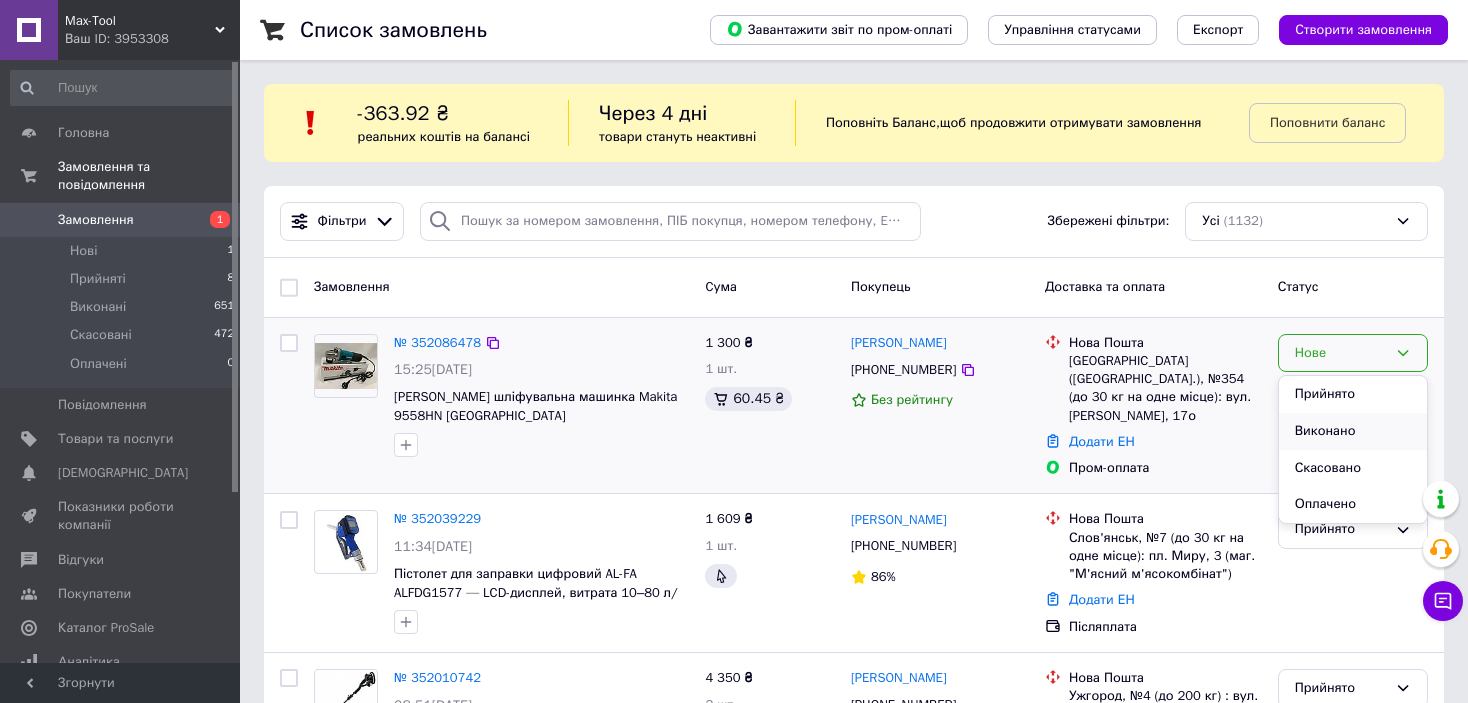 click on "Виконано" at bounding box center [1353, 431] 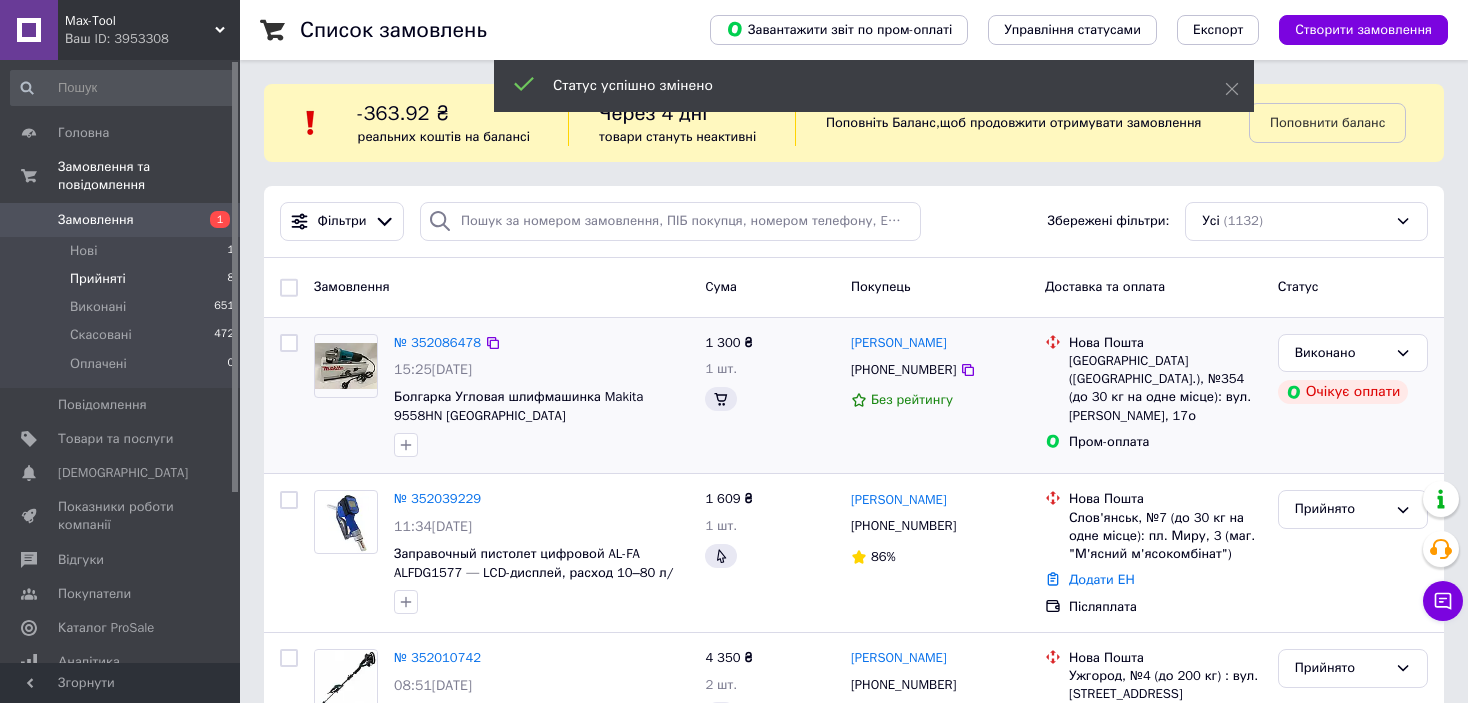 click on "Прийняті" at bounding box center [98, 279] 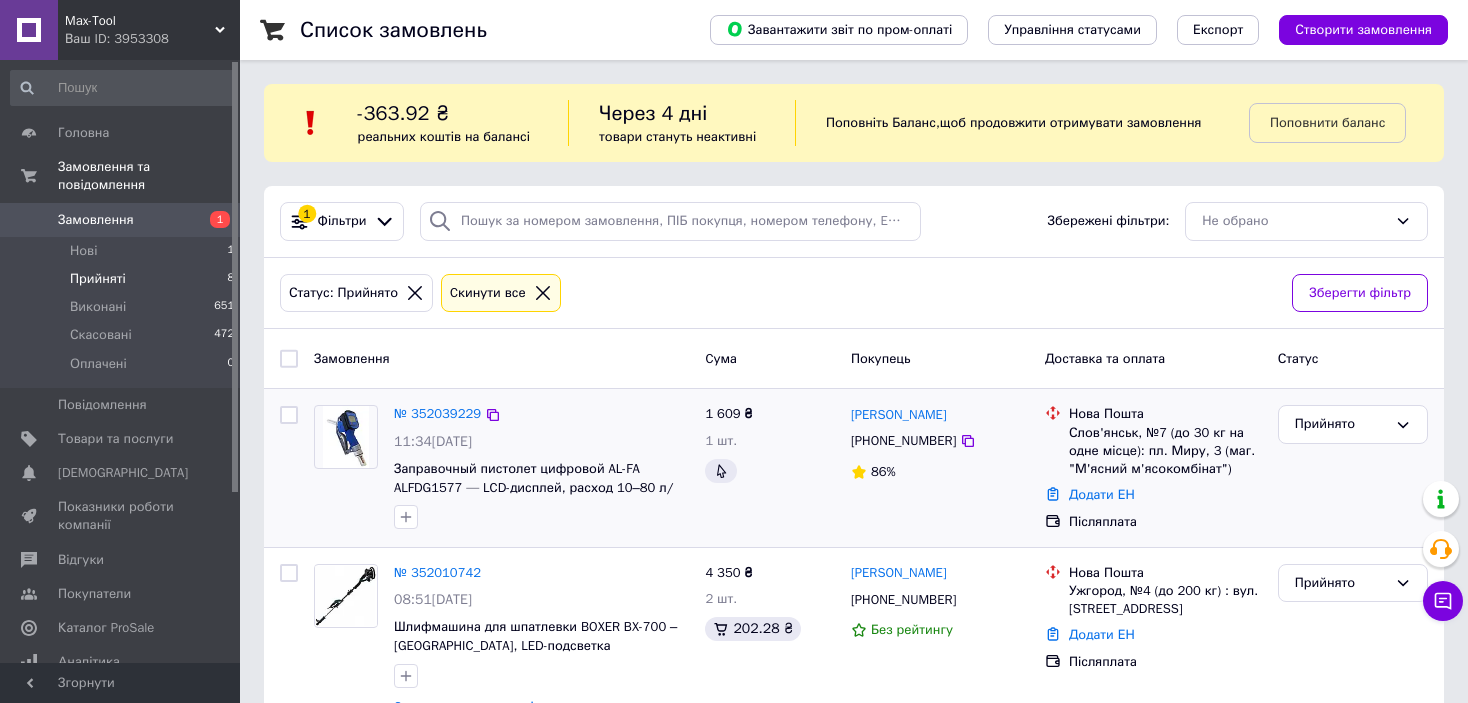 scroll, scrollTop: 200, scrollLeft: 0, axis: vertical 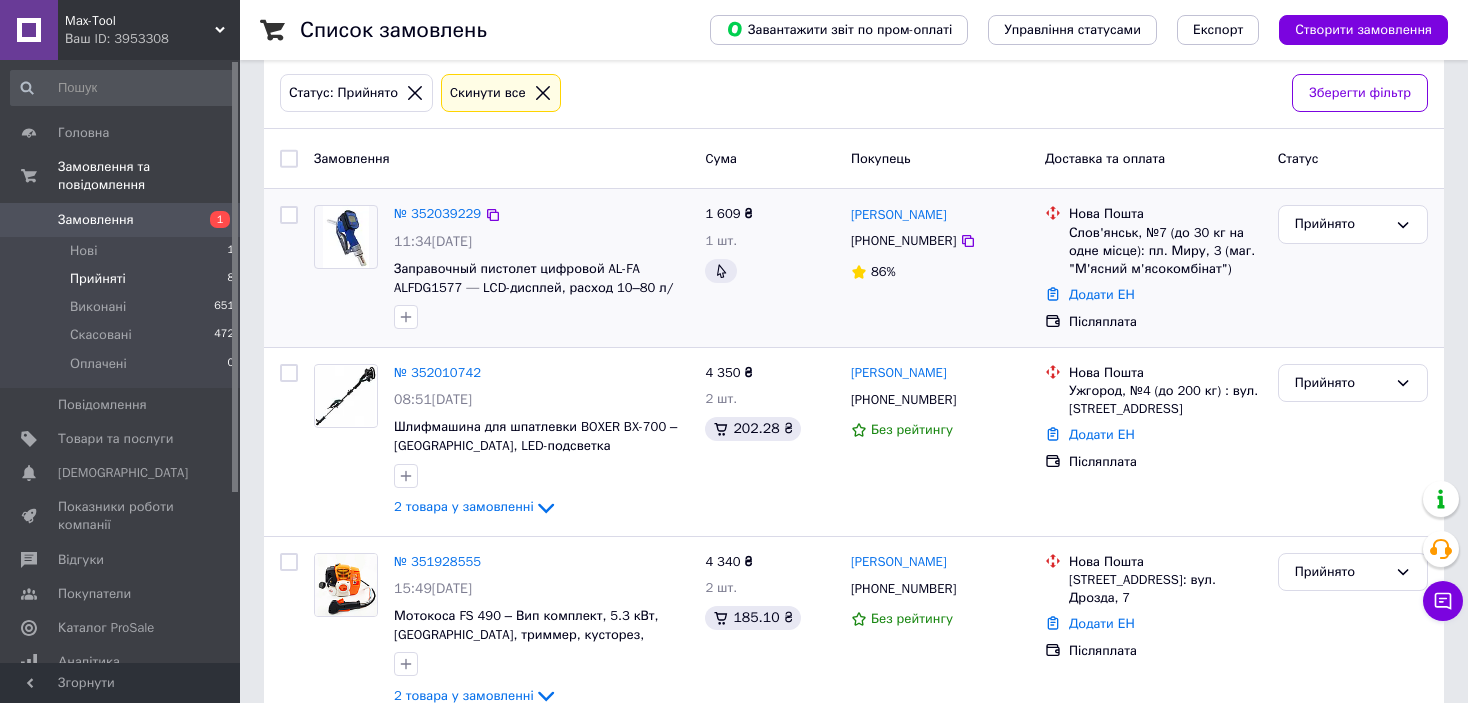 click on "[PHONE_NUMBER]" at bounding box center (903, 241) 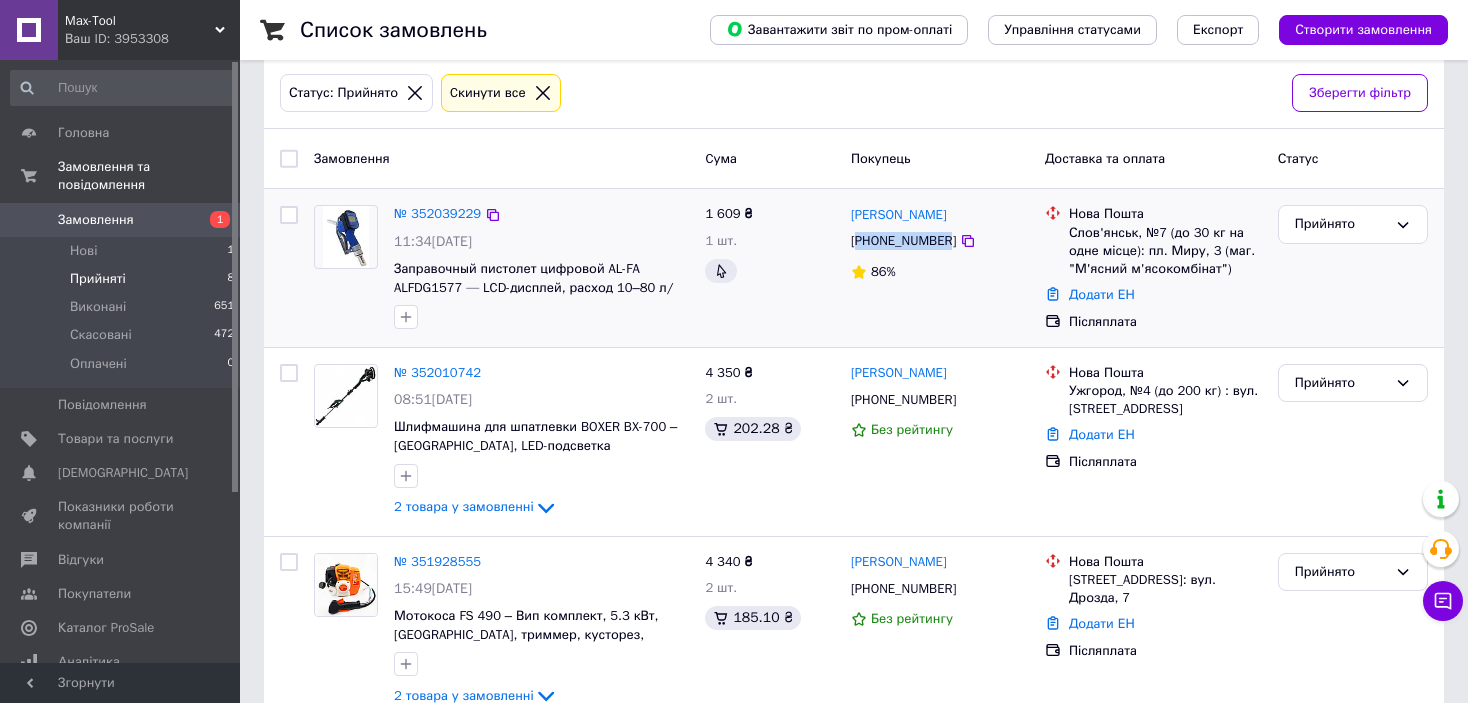 click on "[PHONE_NUMBER]" at bounding box center [903, 241] 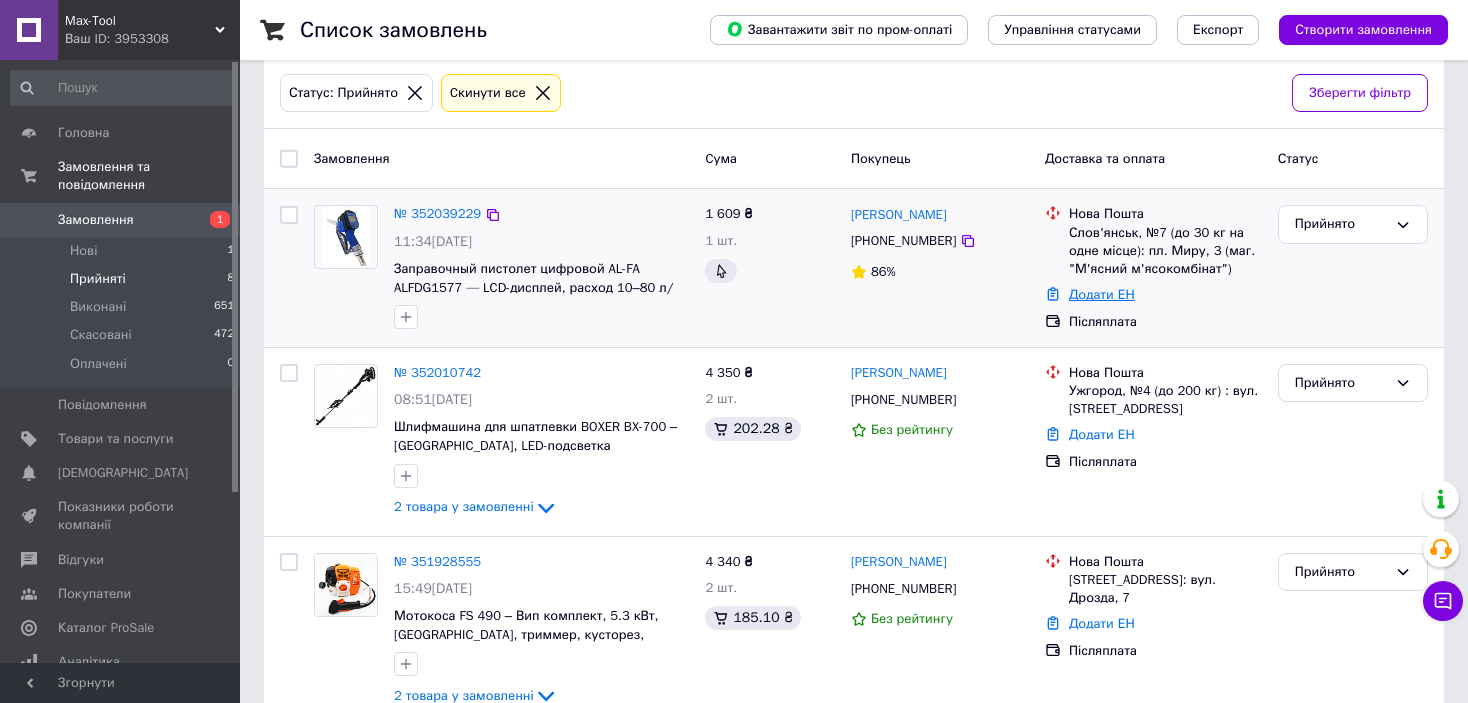 click on "Додати ЕН" at bounding box center [1102, 294] 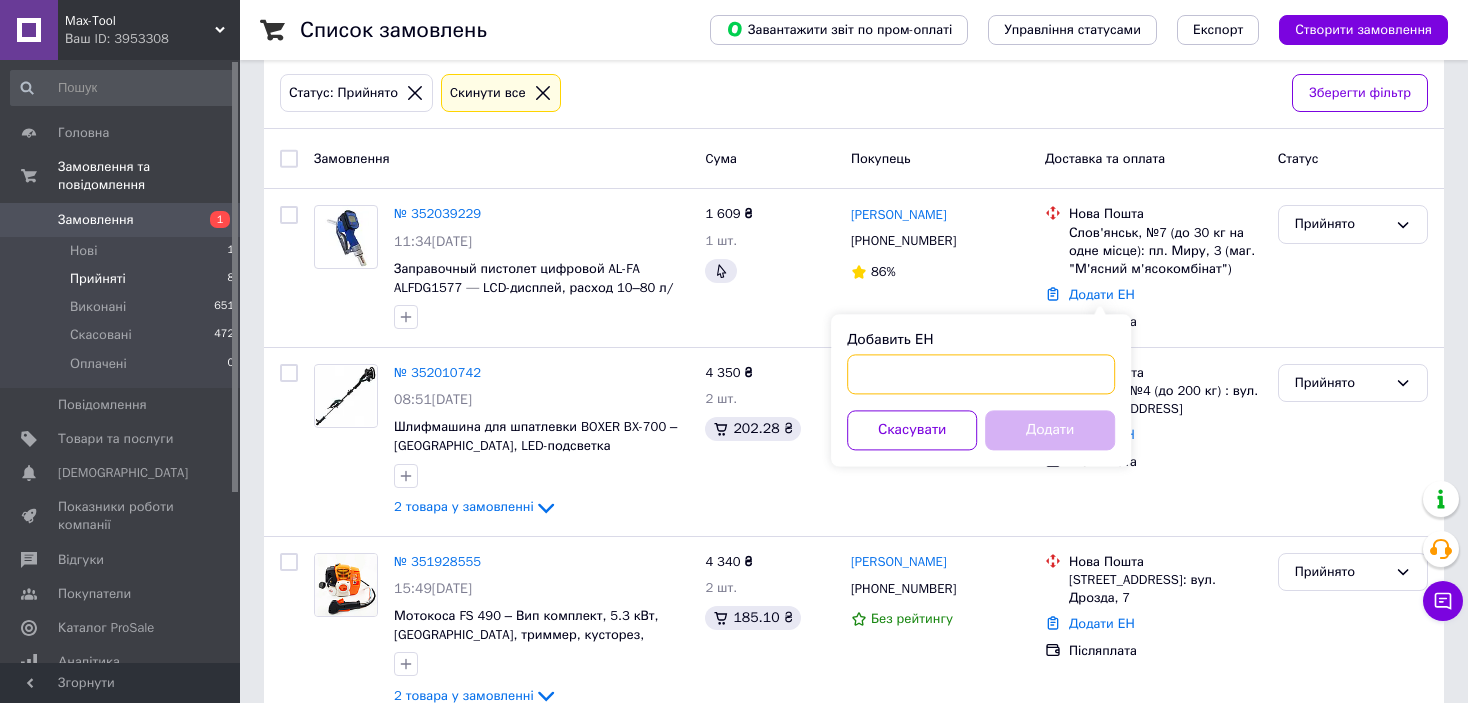 click on "Добавить ЕН" at bounding box center [981, 374] 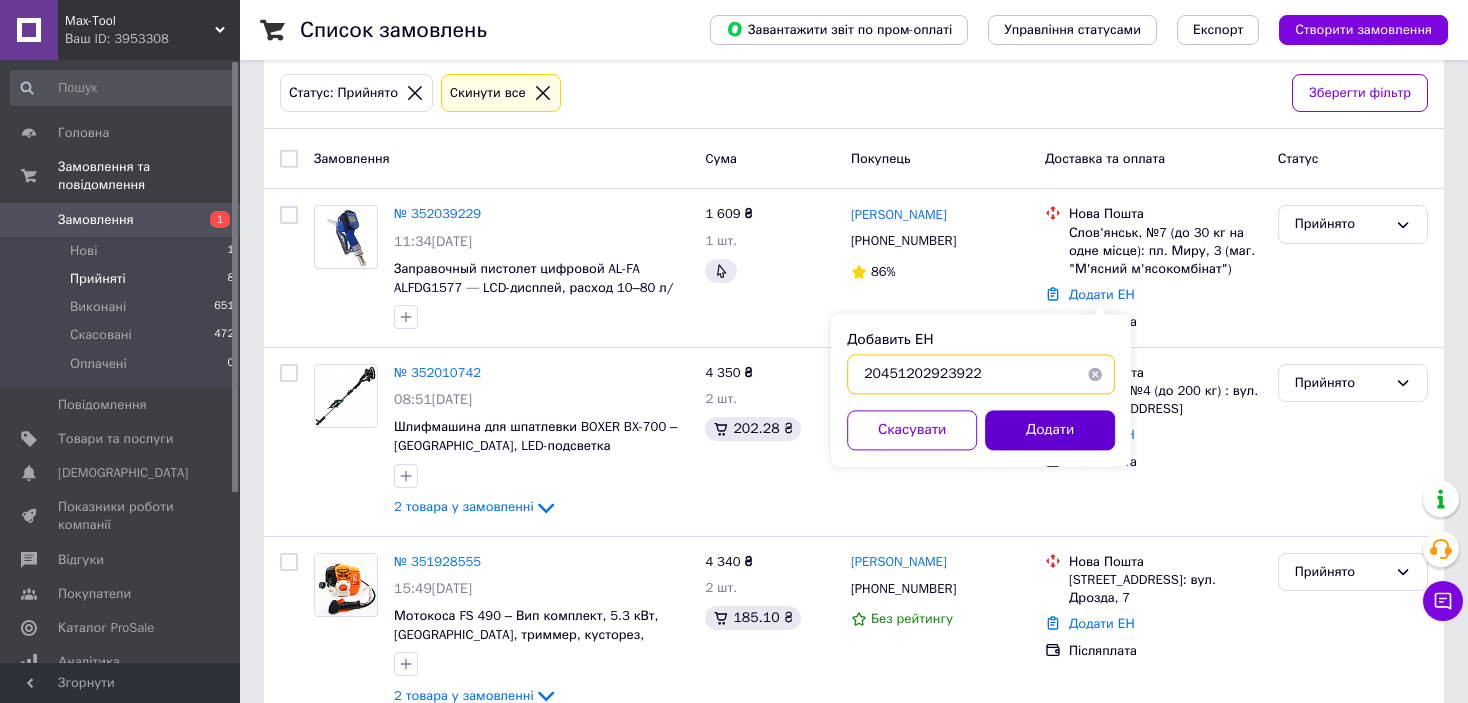 type on "20451202923922" 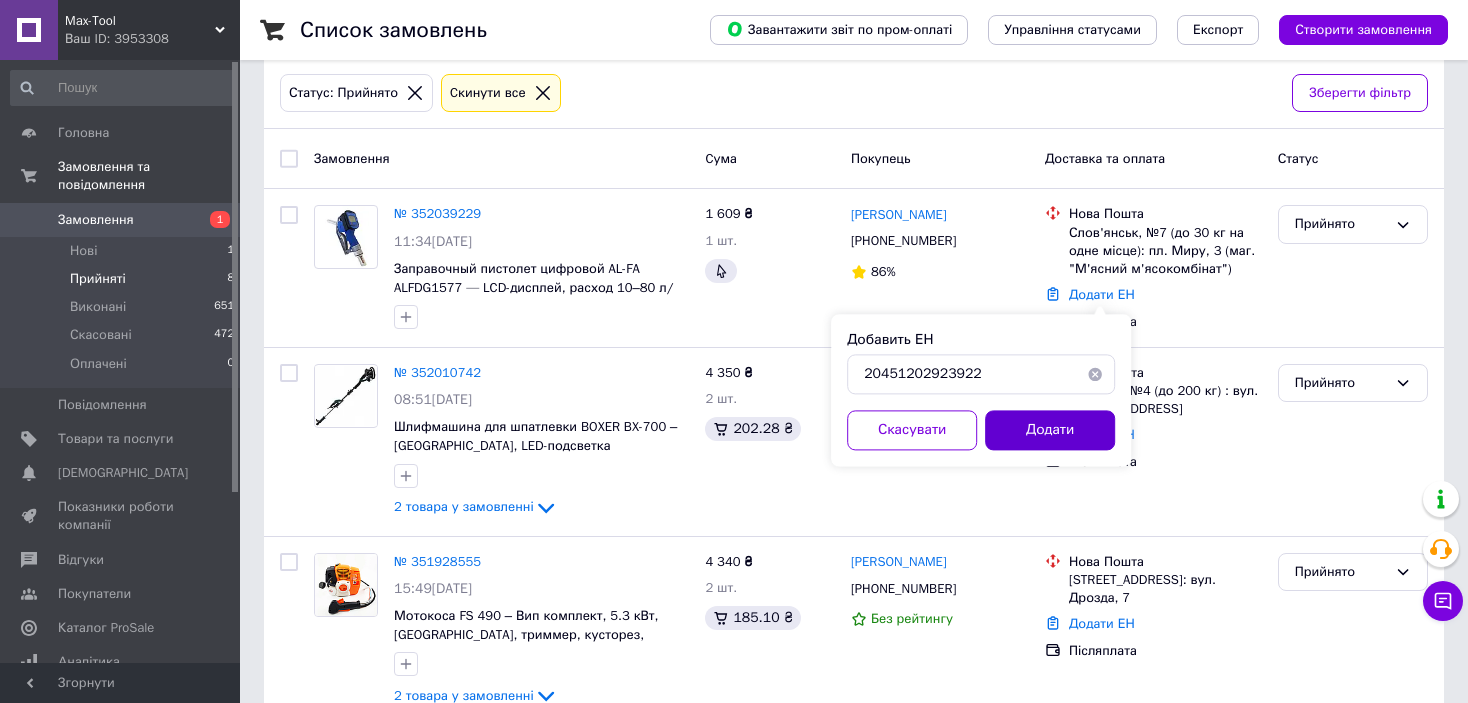 click on "Додати" at bounding box center [1050, 430] 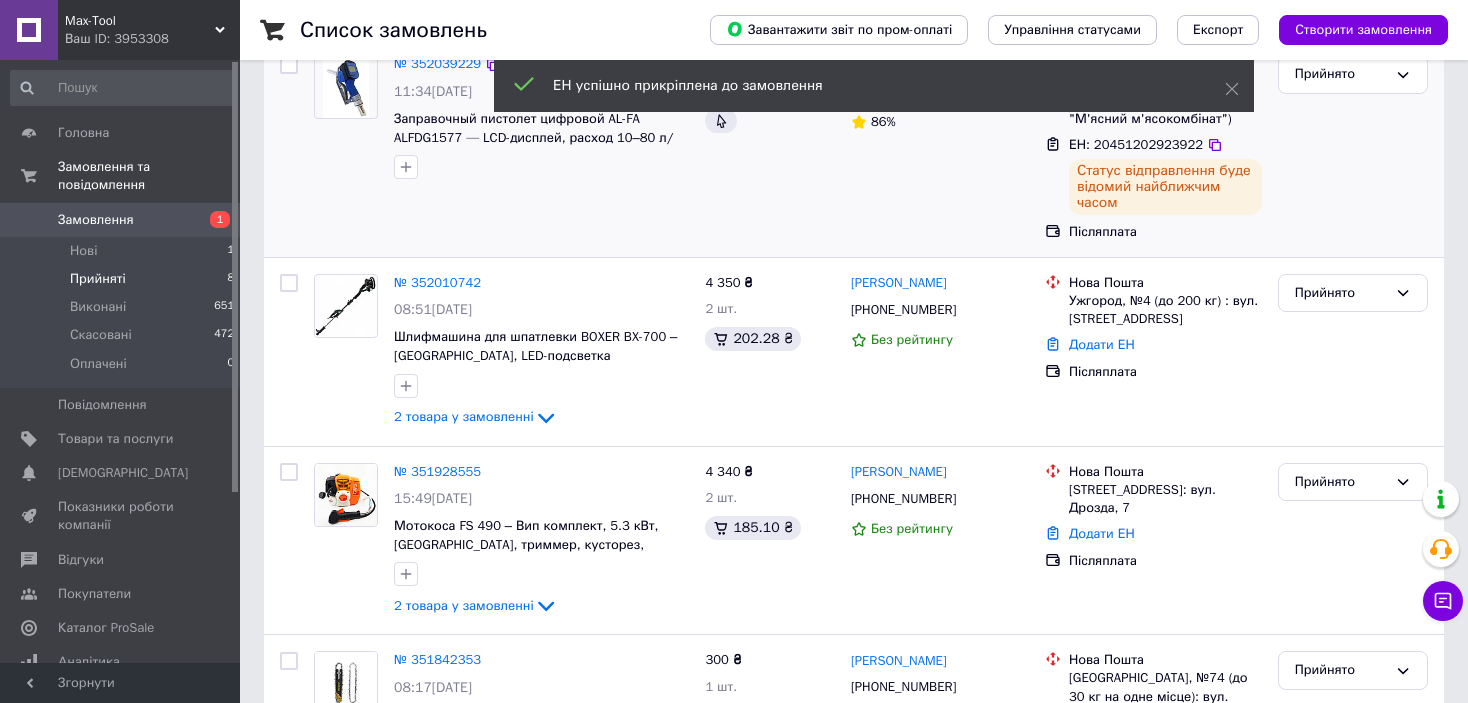 scroll, scrollTop: 400, scrollLeft: 0, axis: vertical 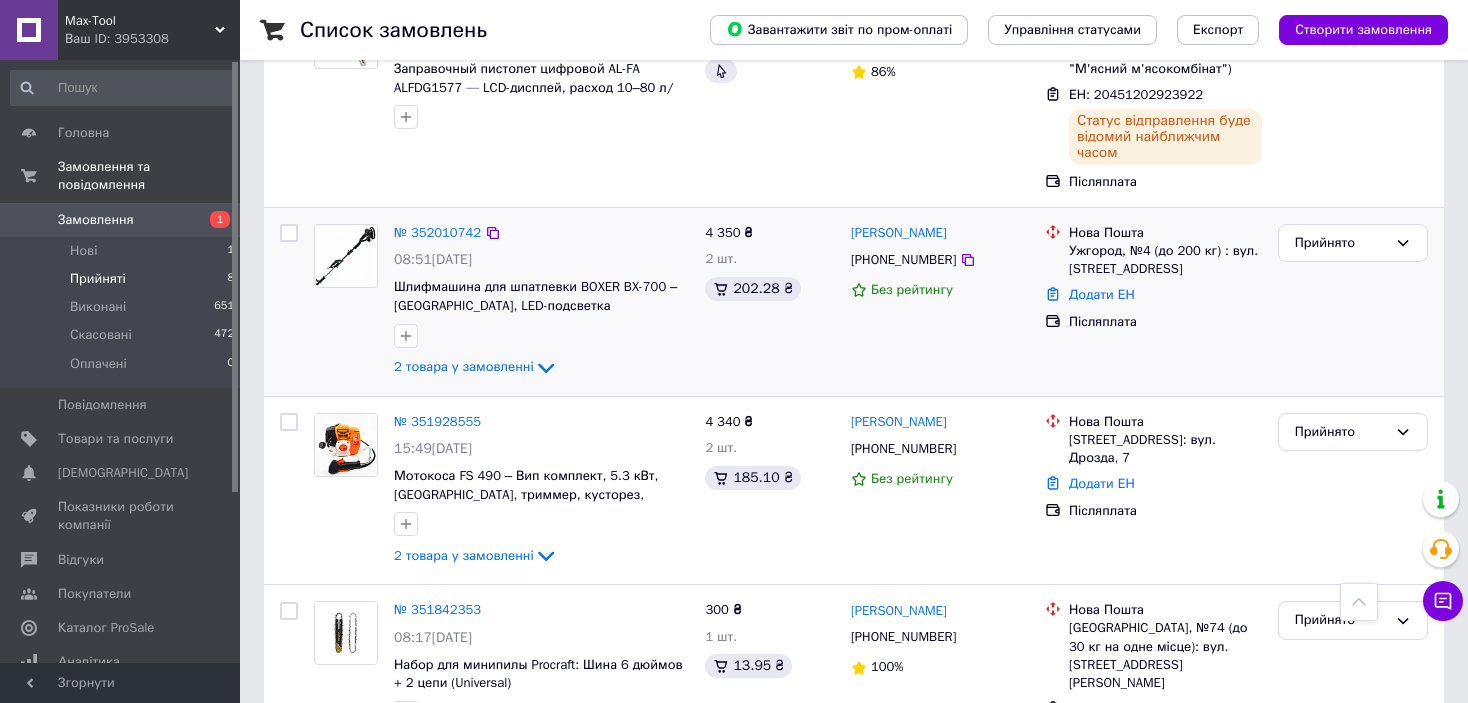 click on "[PHONE_NUMBER]" at bounding box center (903, 260) 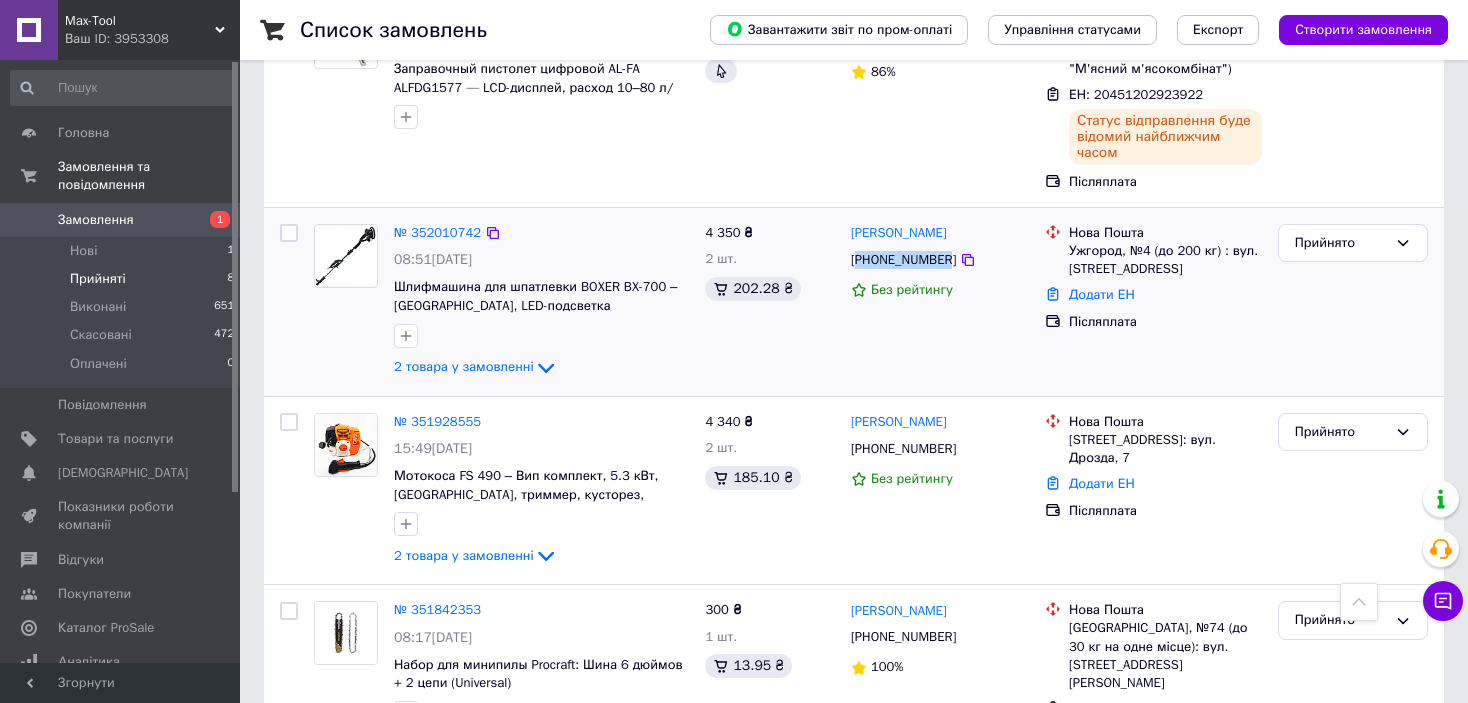 click on "[PHONE_NUMBER]" at bounding box center [903, 260] 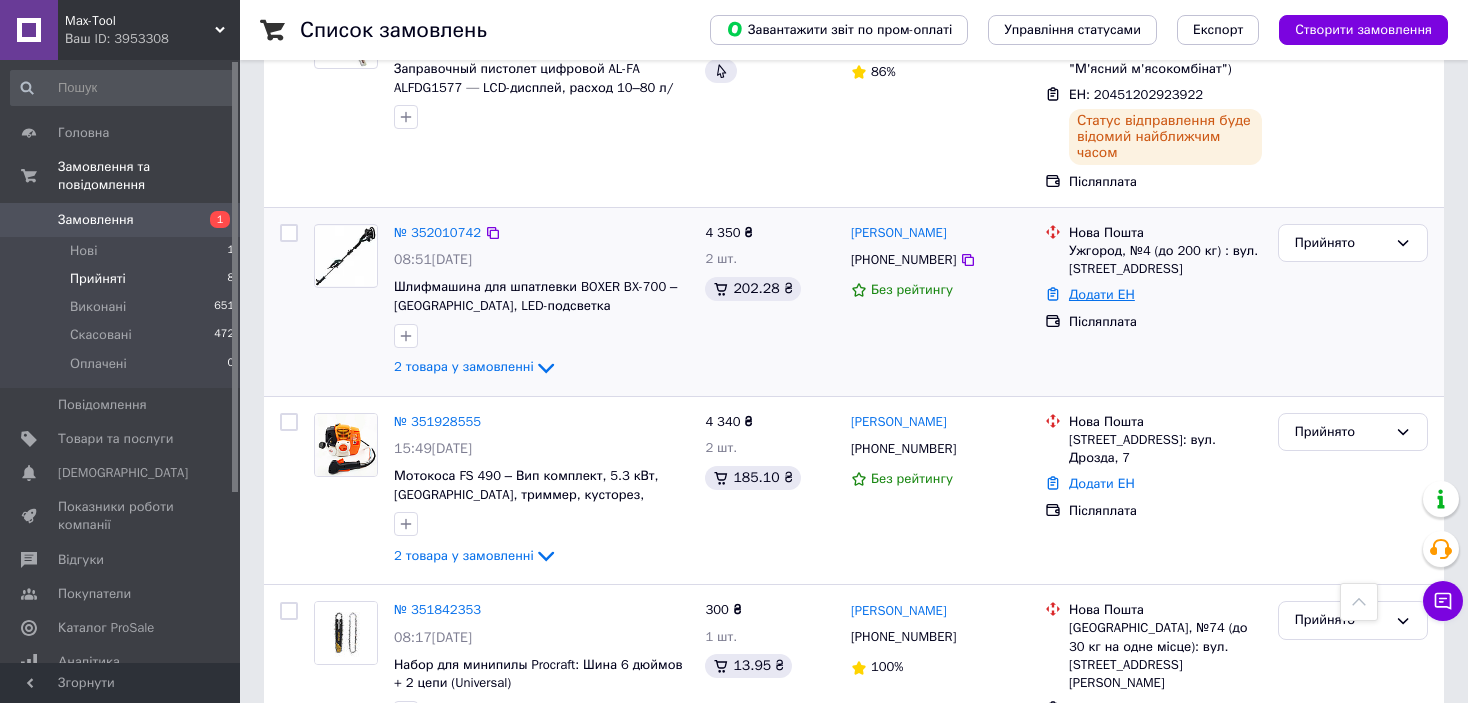 click on "Додати ЕН" at bounding box center (1102, 294) 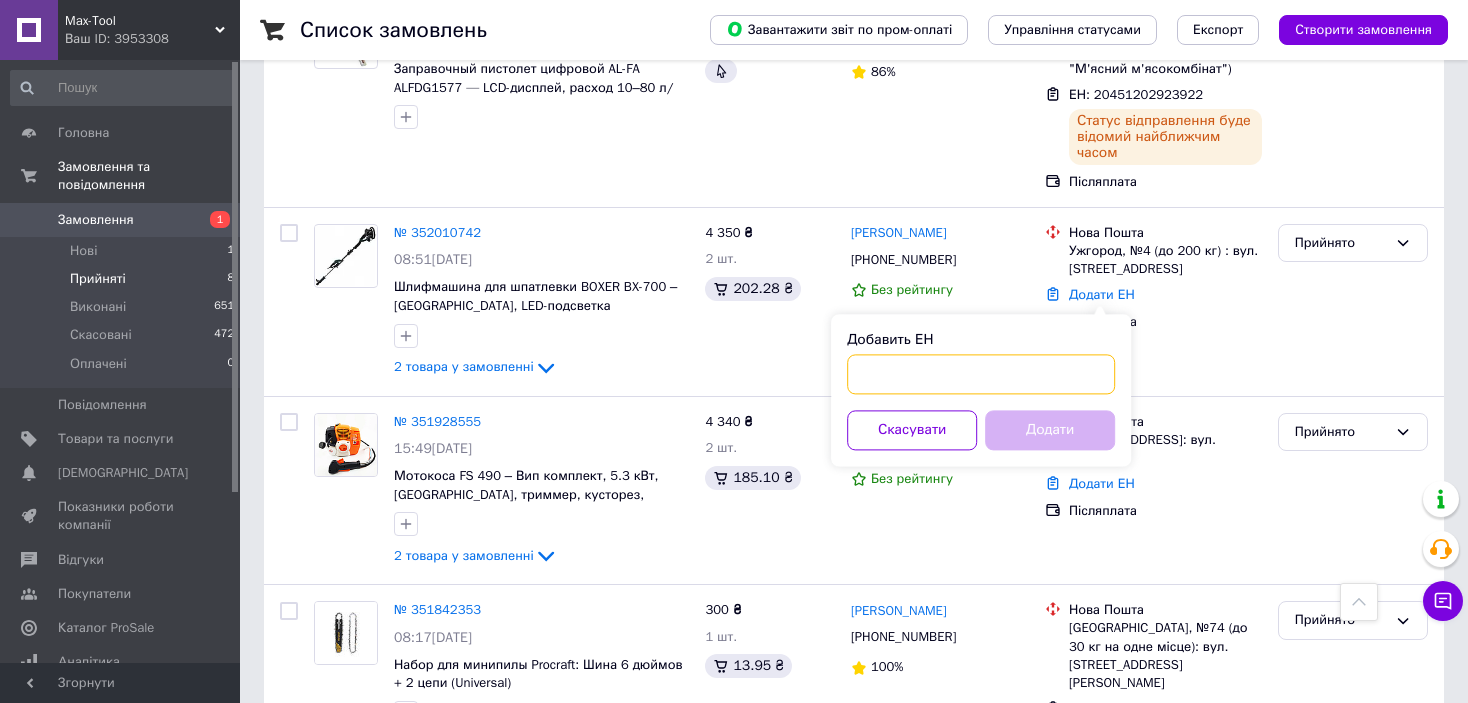 click on "Добавить ЕН" at bounding box center [981, 374] 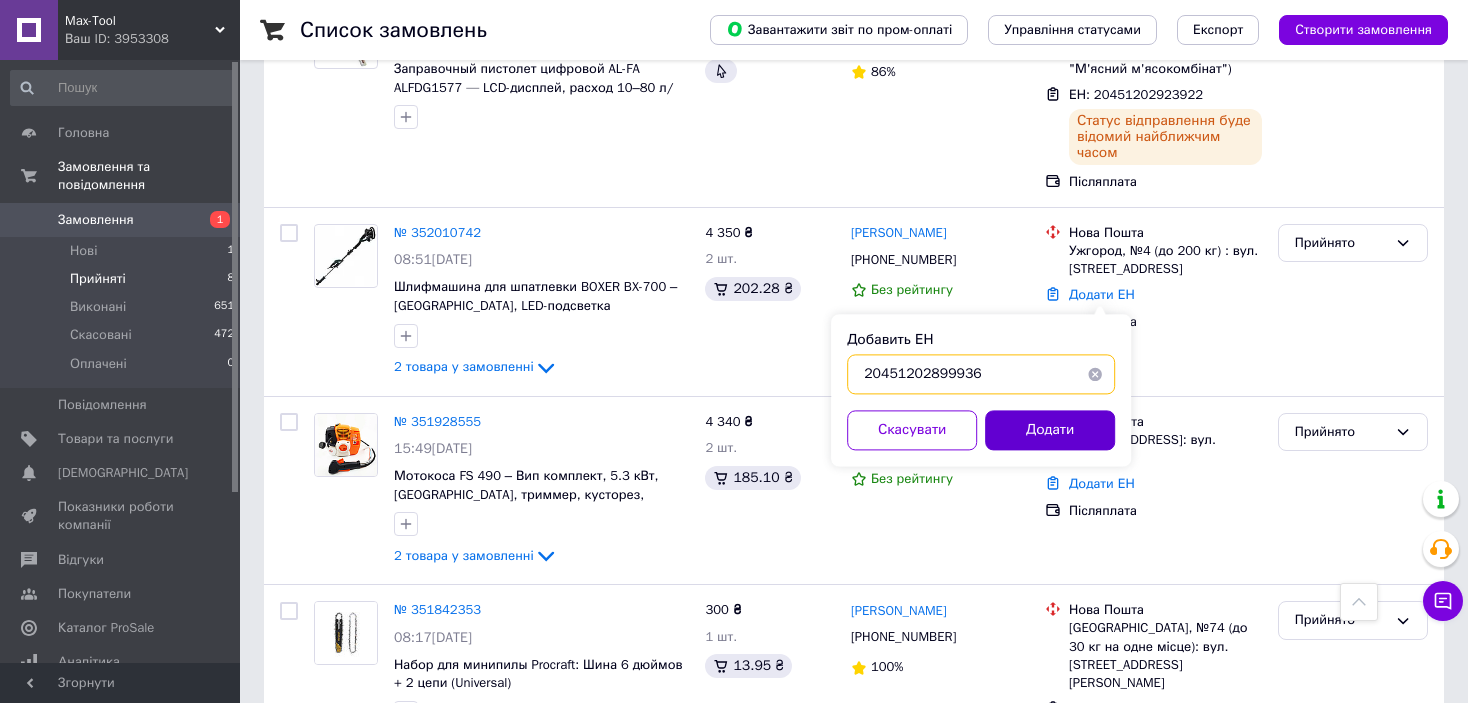 type on "20451202899936" 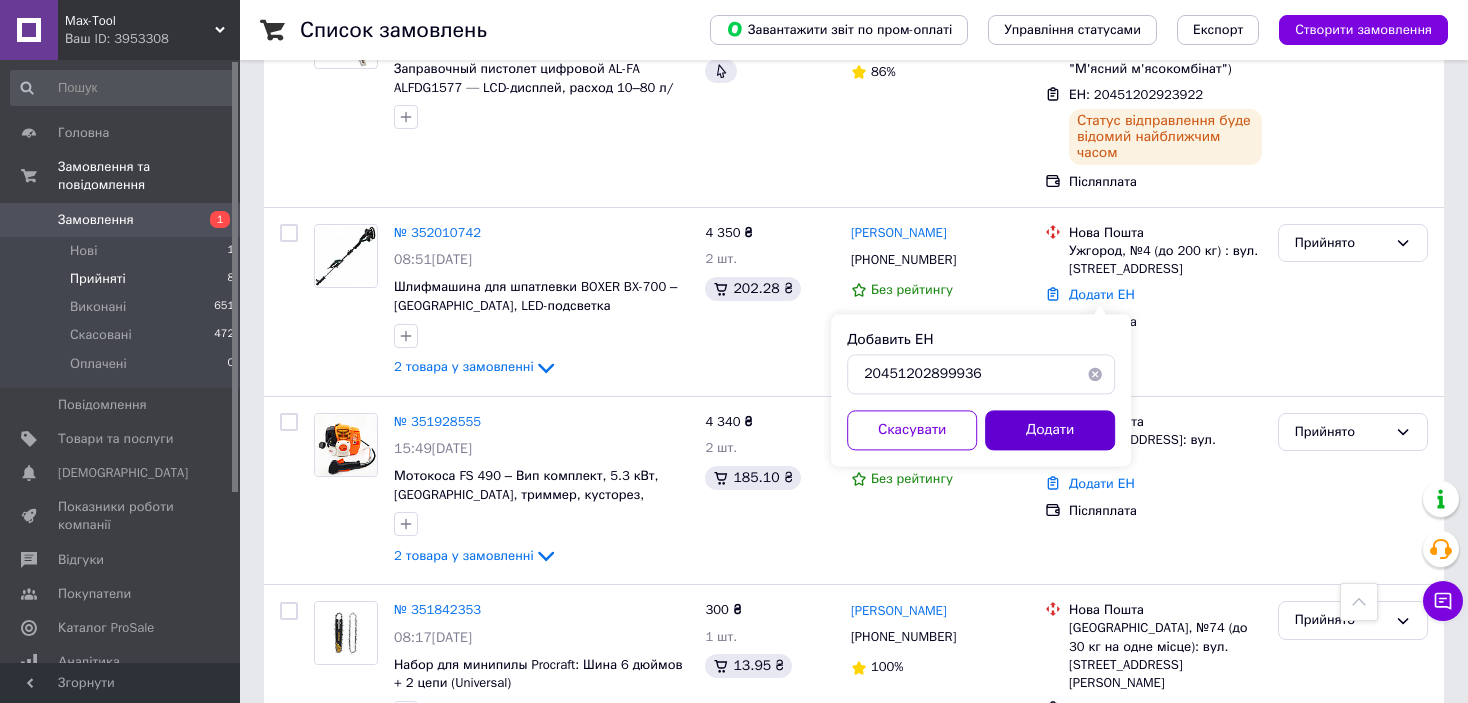 click on "Додати" at bounding box center [1050, 430] 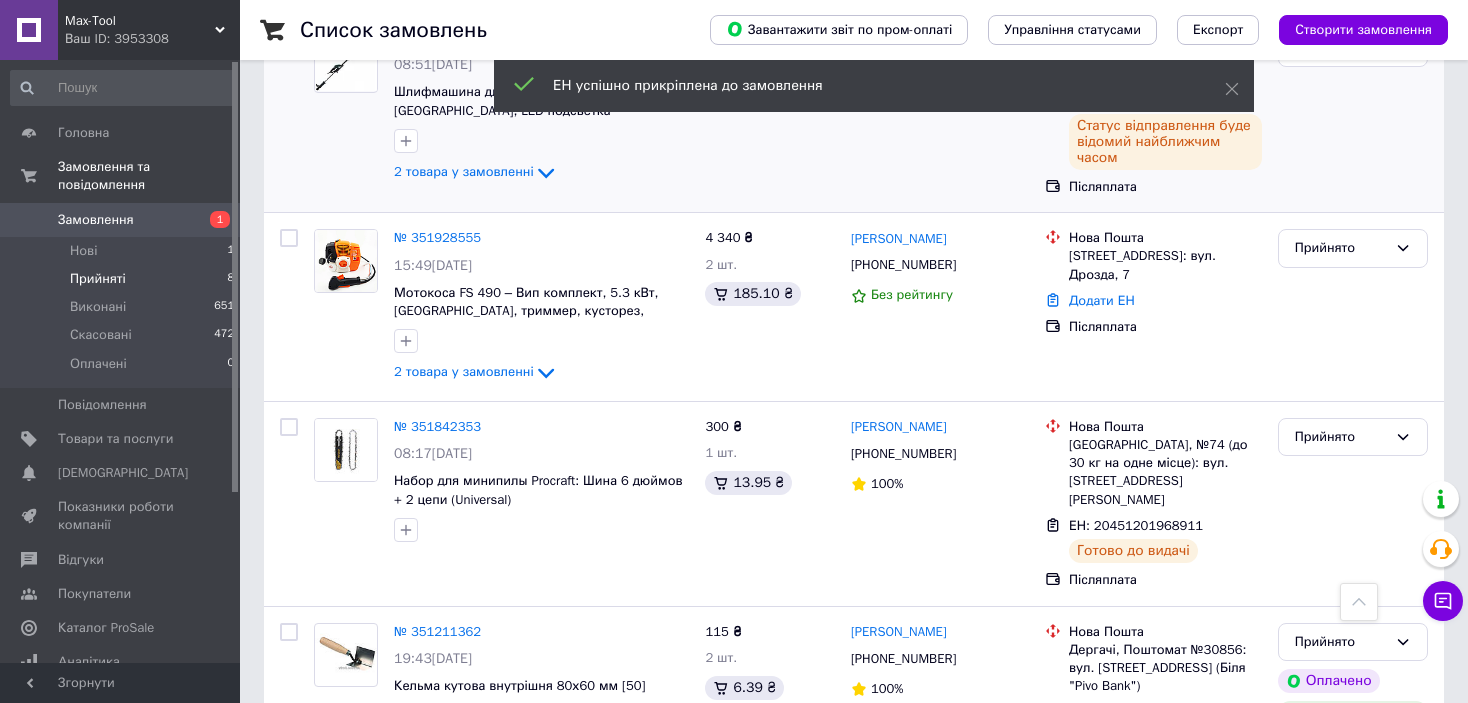 scroll, scrollTop: 600, scrollLeft: 0, axis: vertical 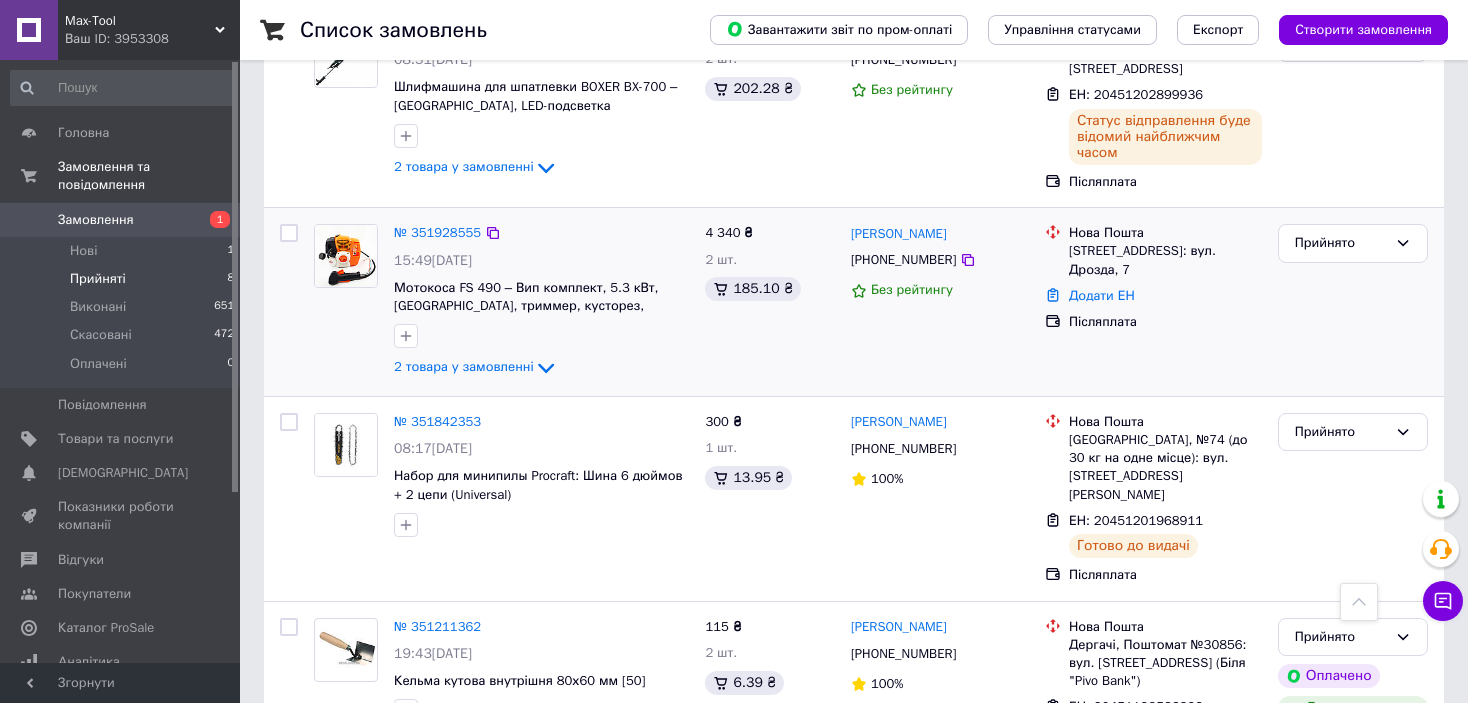 click on "[PHONE_NUMBER]" at bounding box center [903, 260] 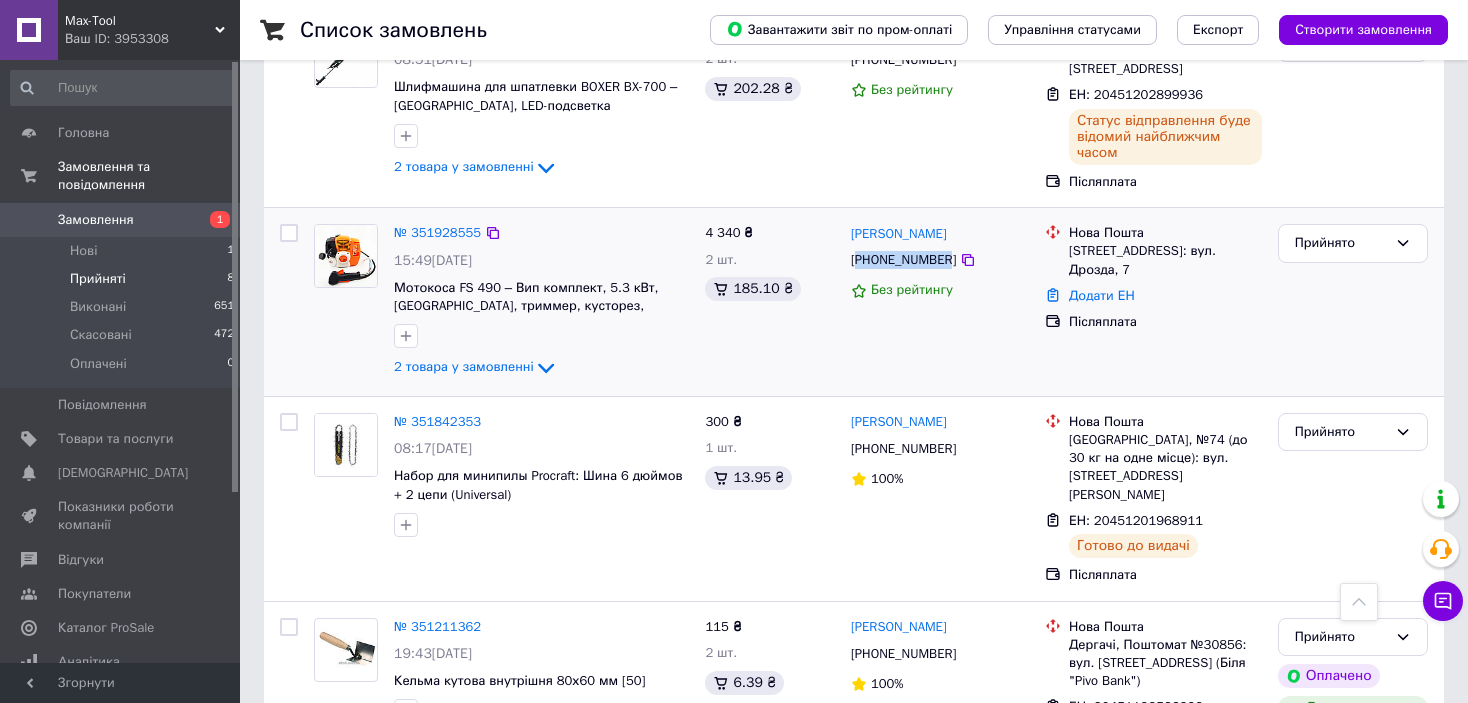click on "[PHONE_NUMBER]" at bounding box center [903, 260] 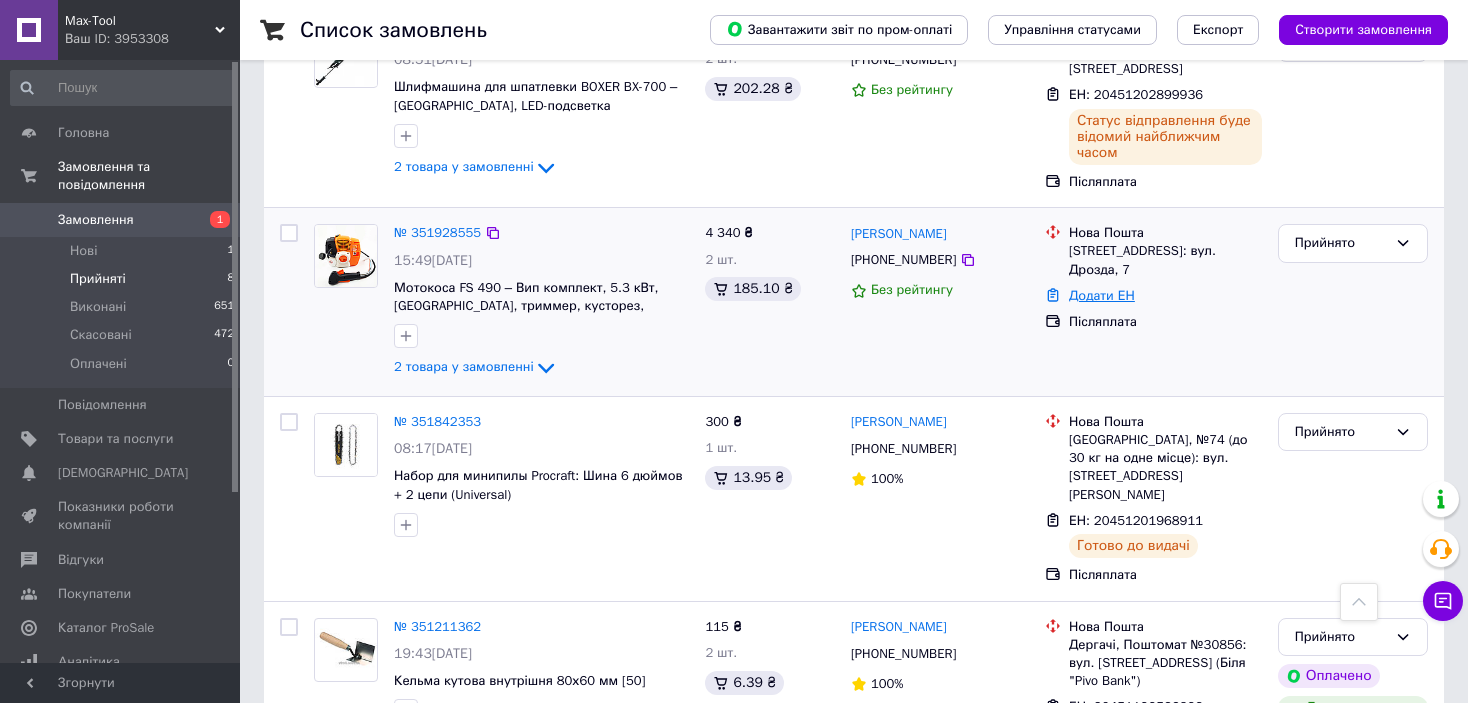 click on "Додати ЕН" at bounding box center (1102, 295) 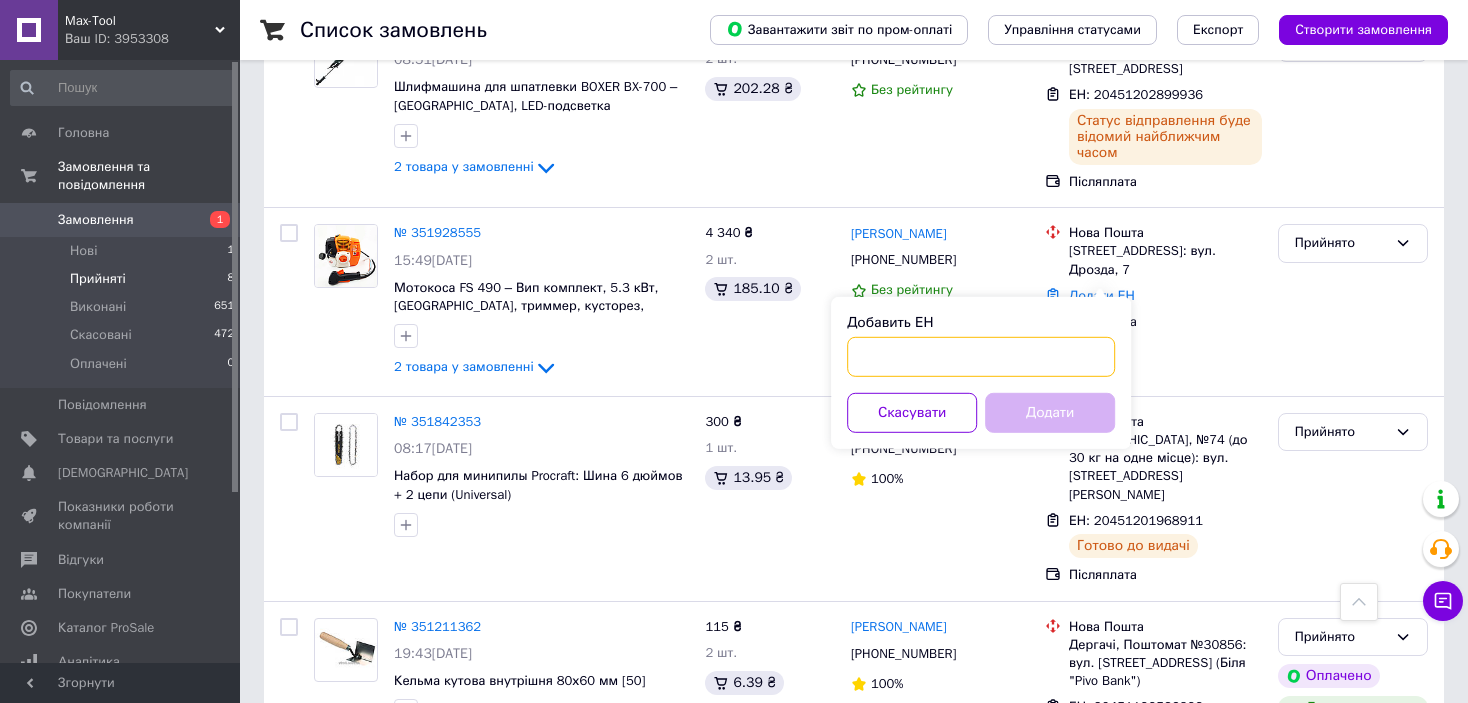 click on "Добавить ЕН" at bounding box center (981, 357) 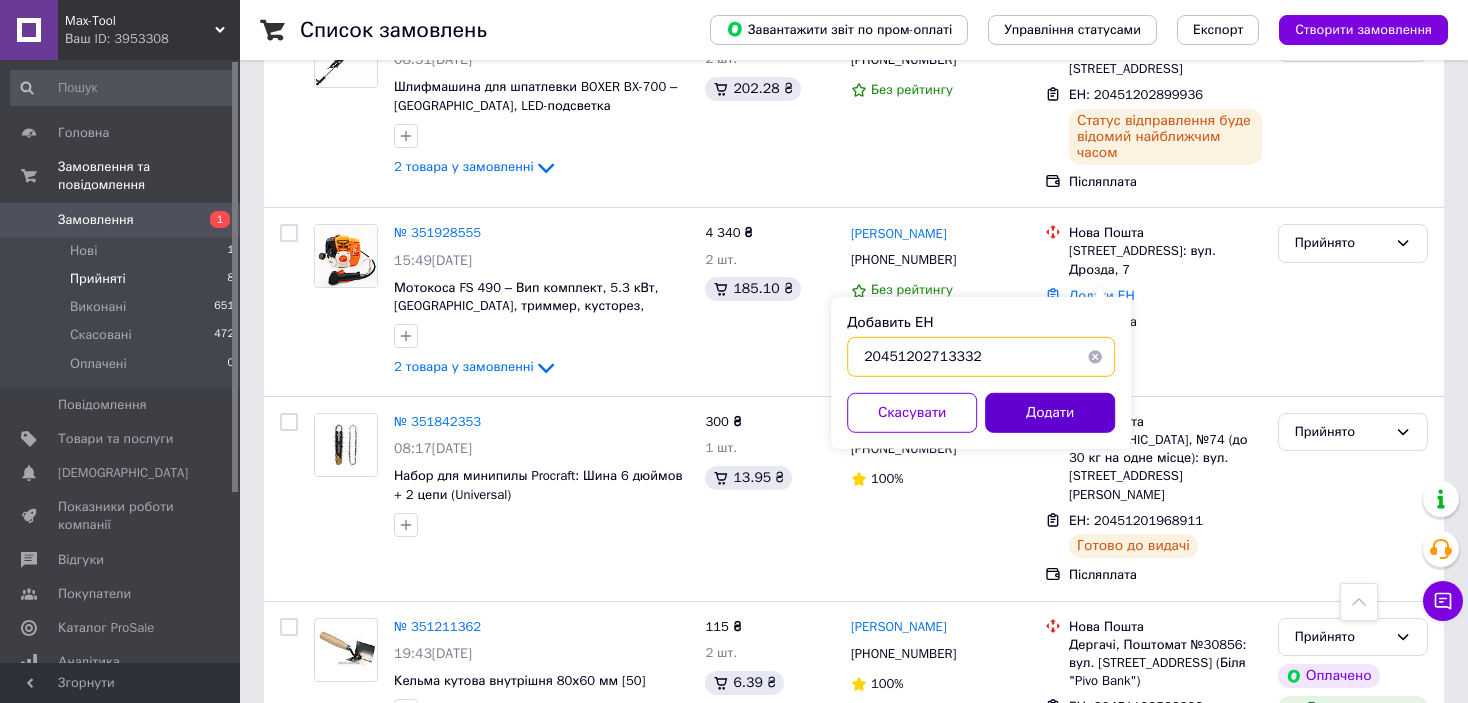 type on "20451202713332" 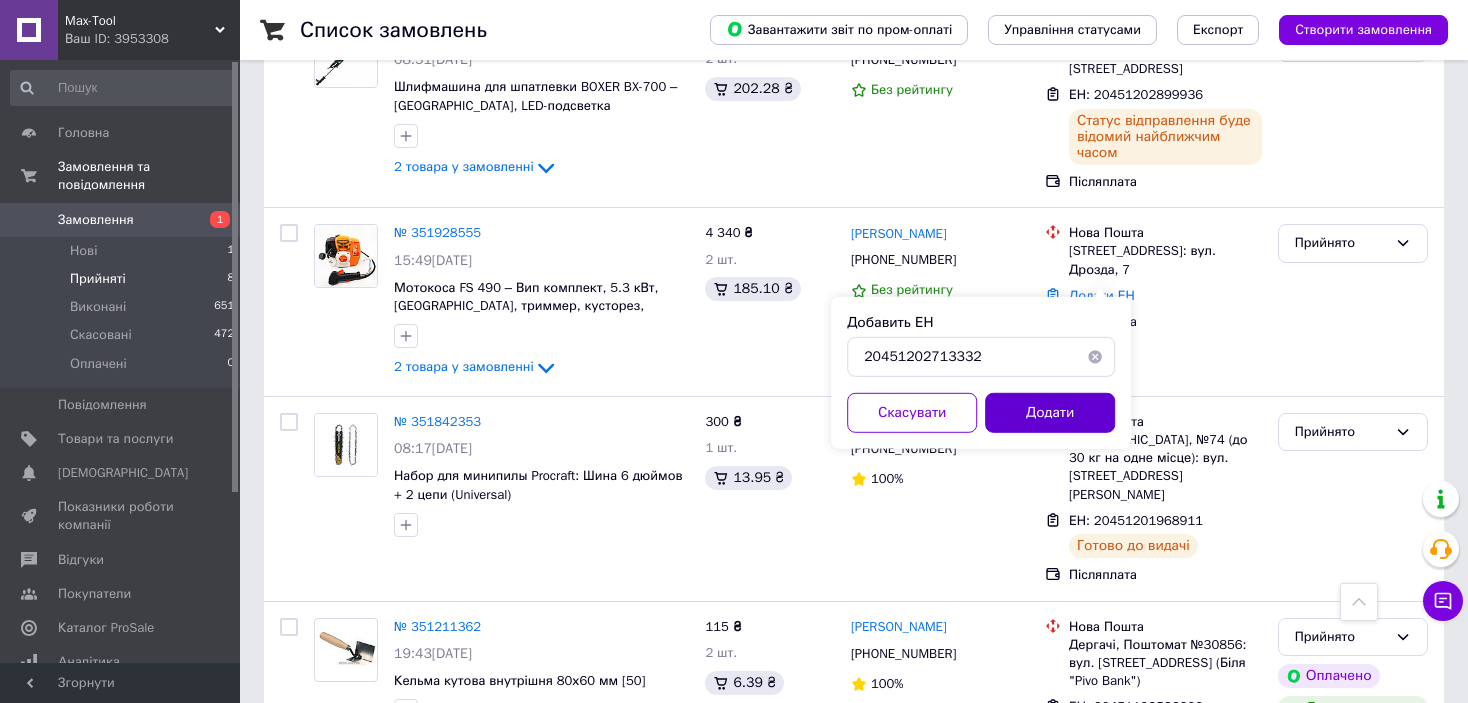 click on "Додати" at bounding box center [1050, 413] 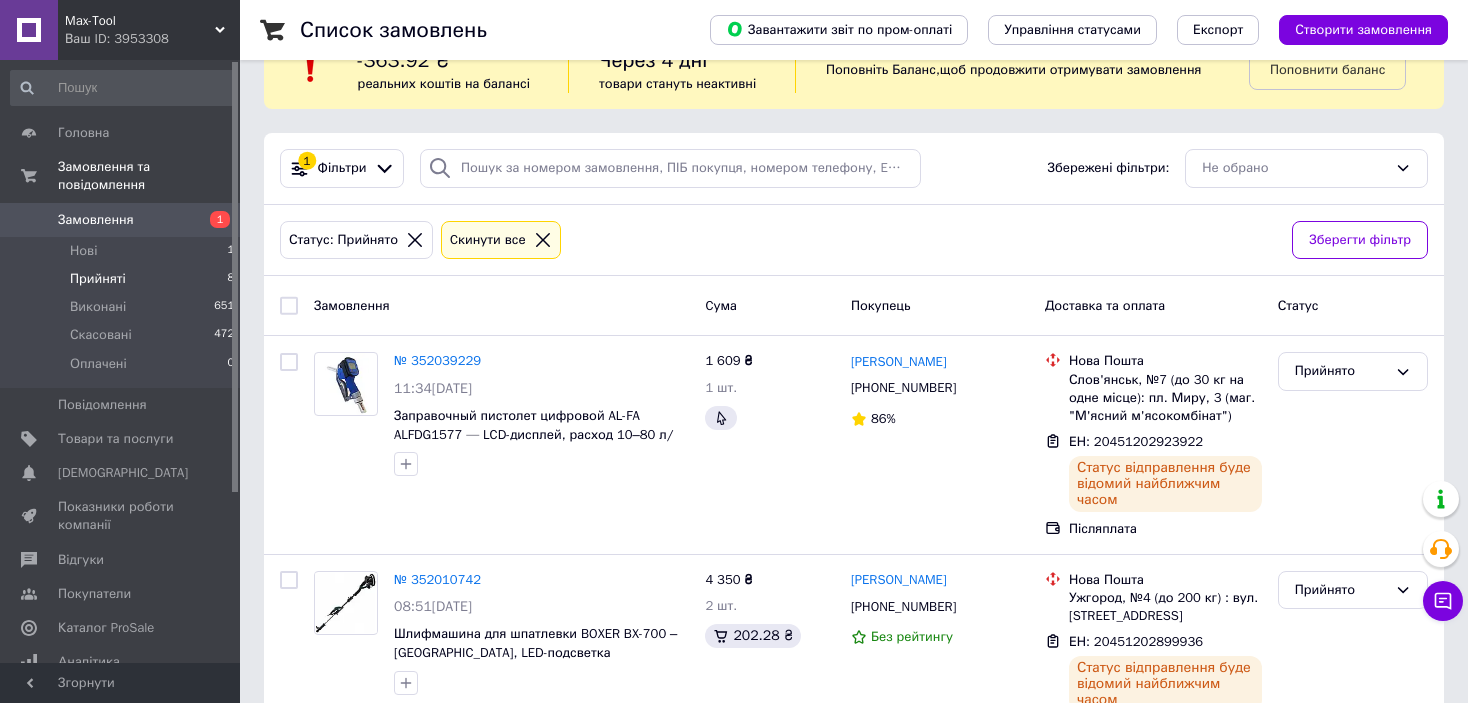 scroll, scrollTop: 0, scrollLeft: 0, axis: both 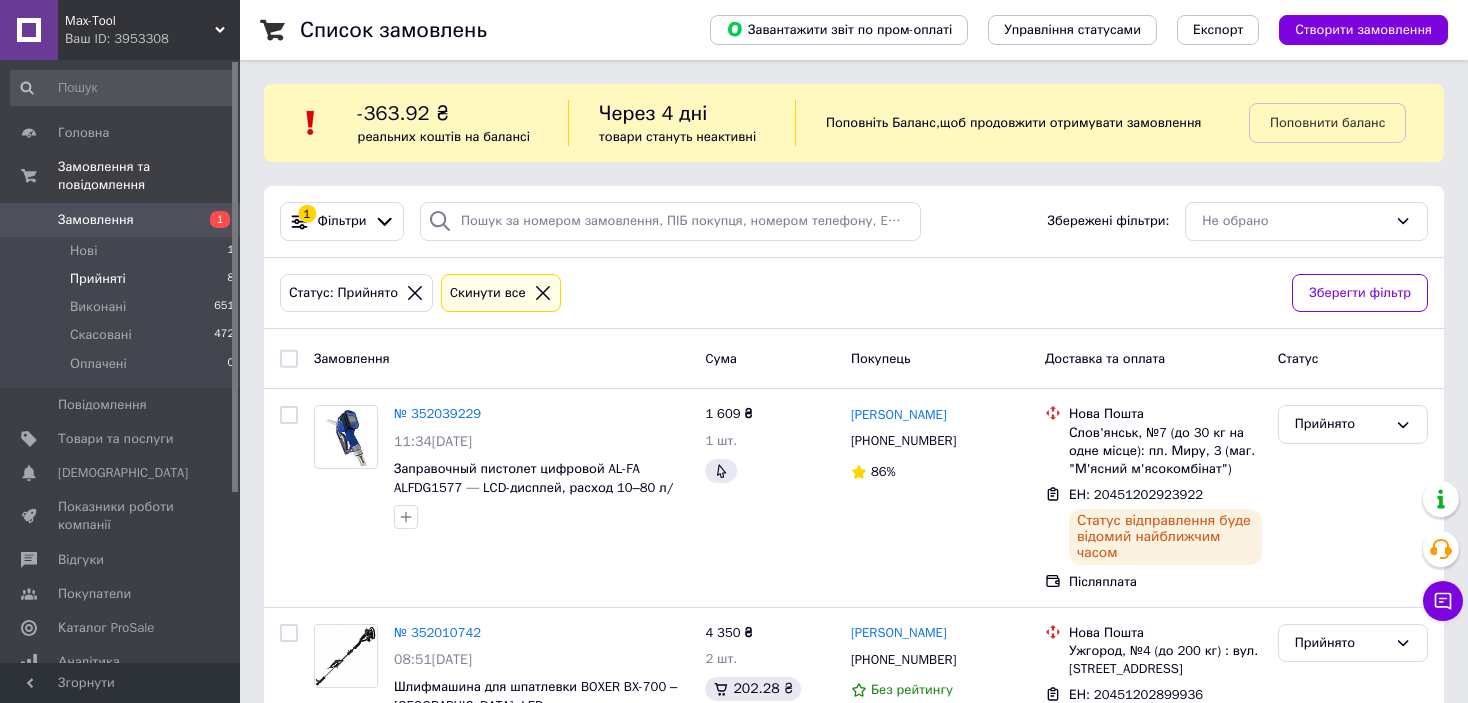 click 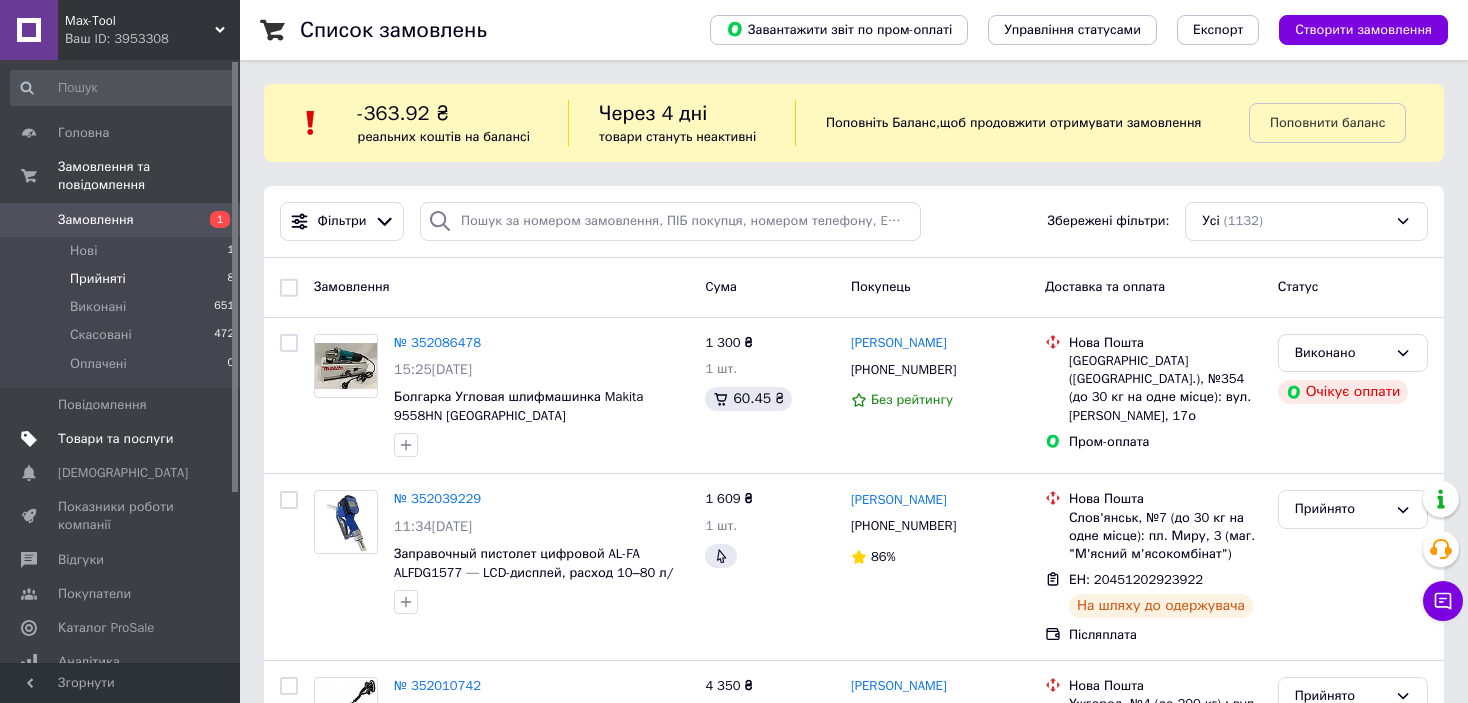click on "Товари та послуги" at bounding box center (115, 439) 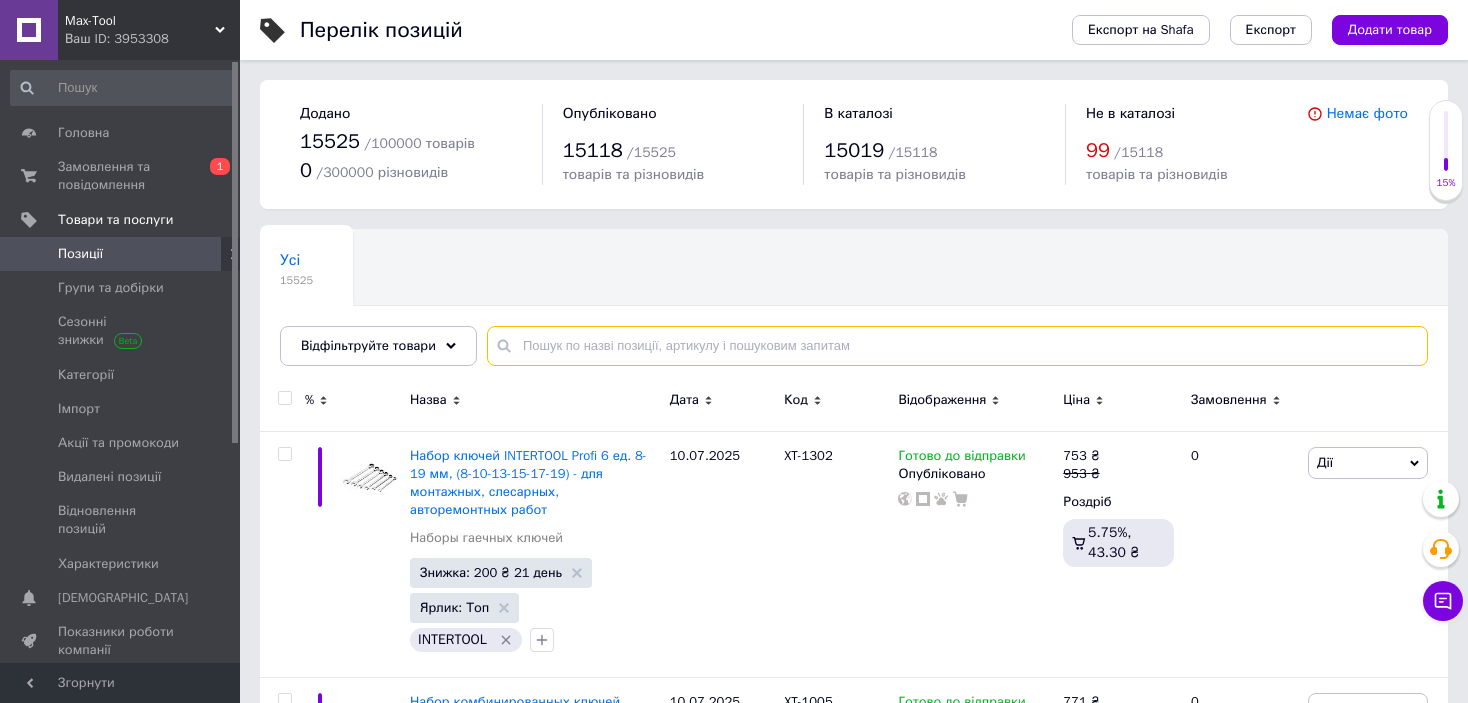 click at bounding box center [957, 346] 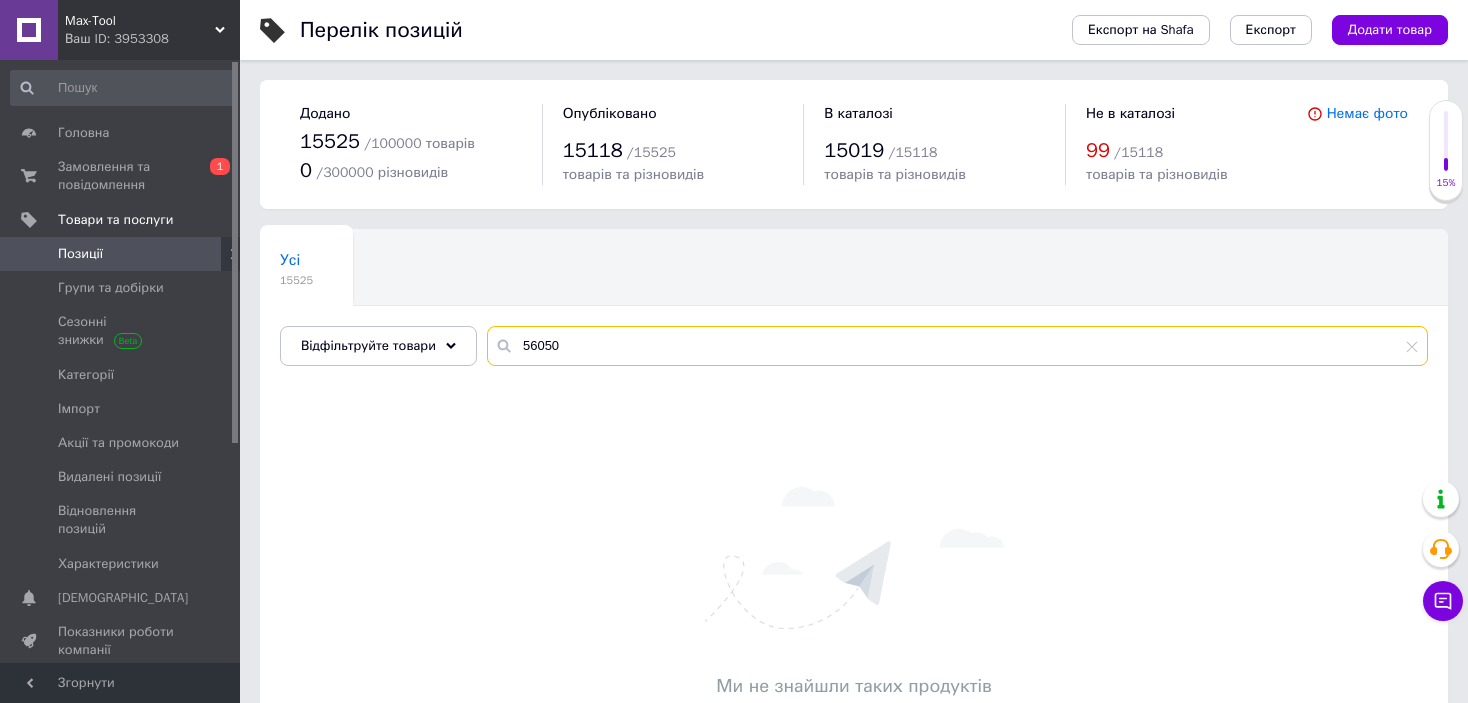 type on "56050" 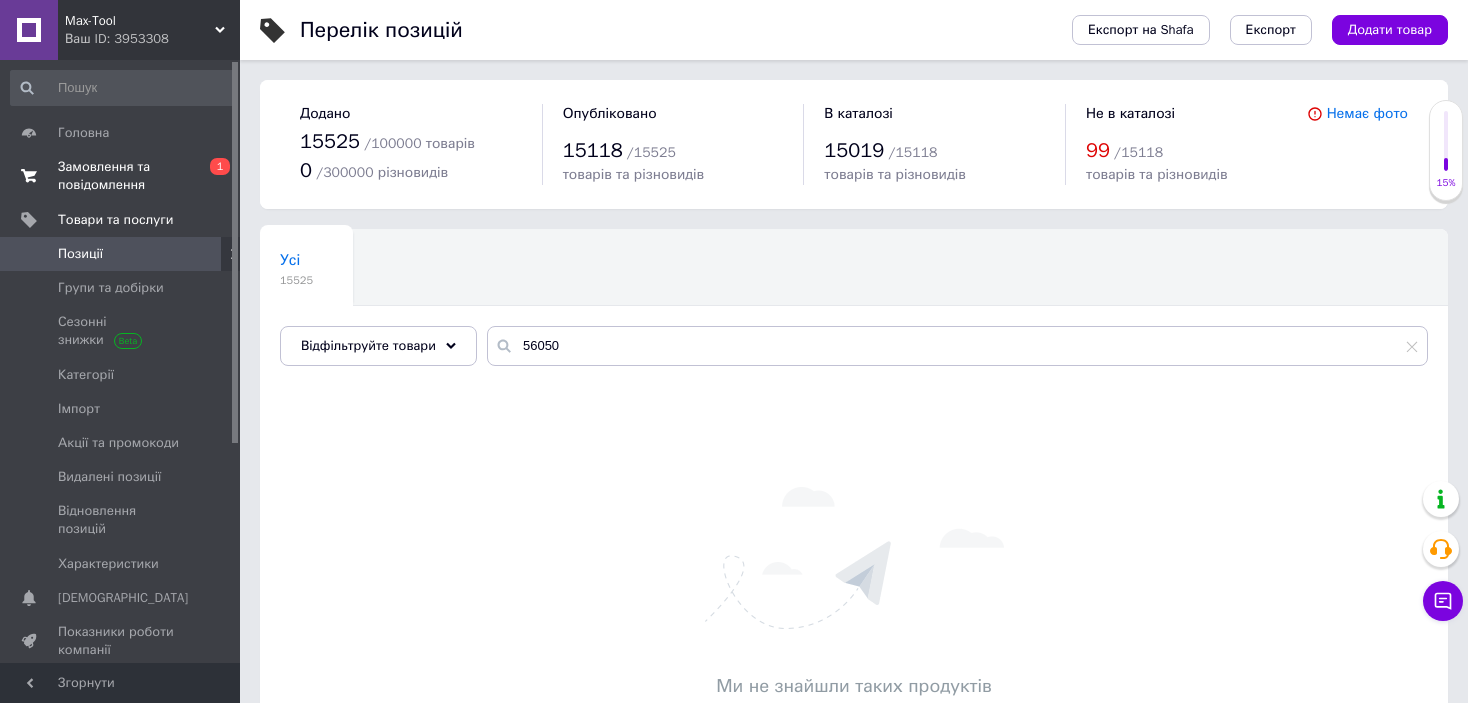 click on "Замовлення та повідомлення" at bounding box center (121, 176) 